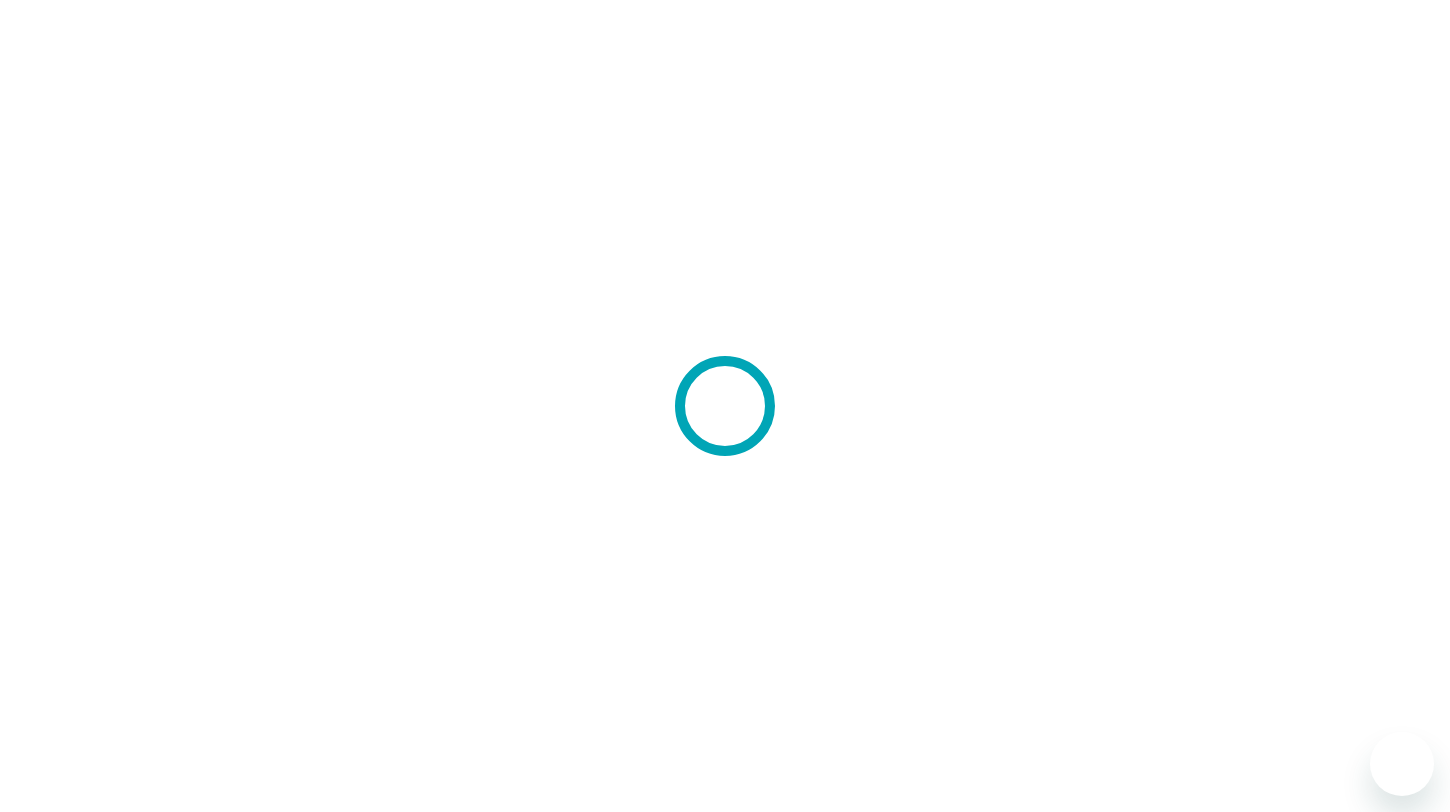 scroll, scrollTop: 0, scrollLeft: 0, axis: both 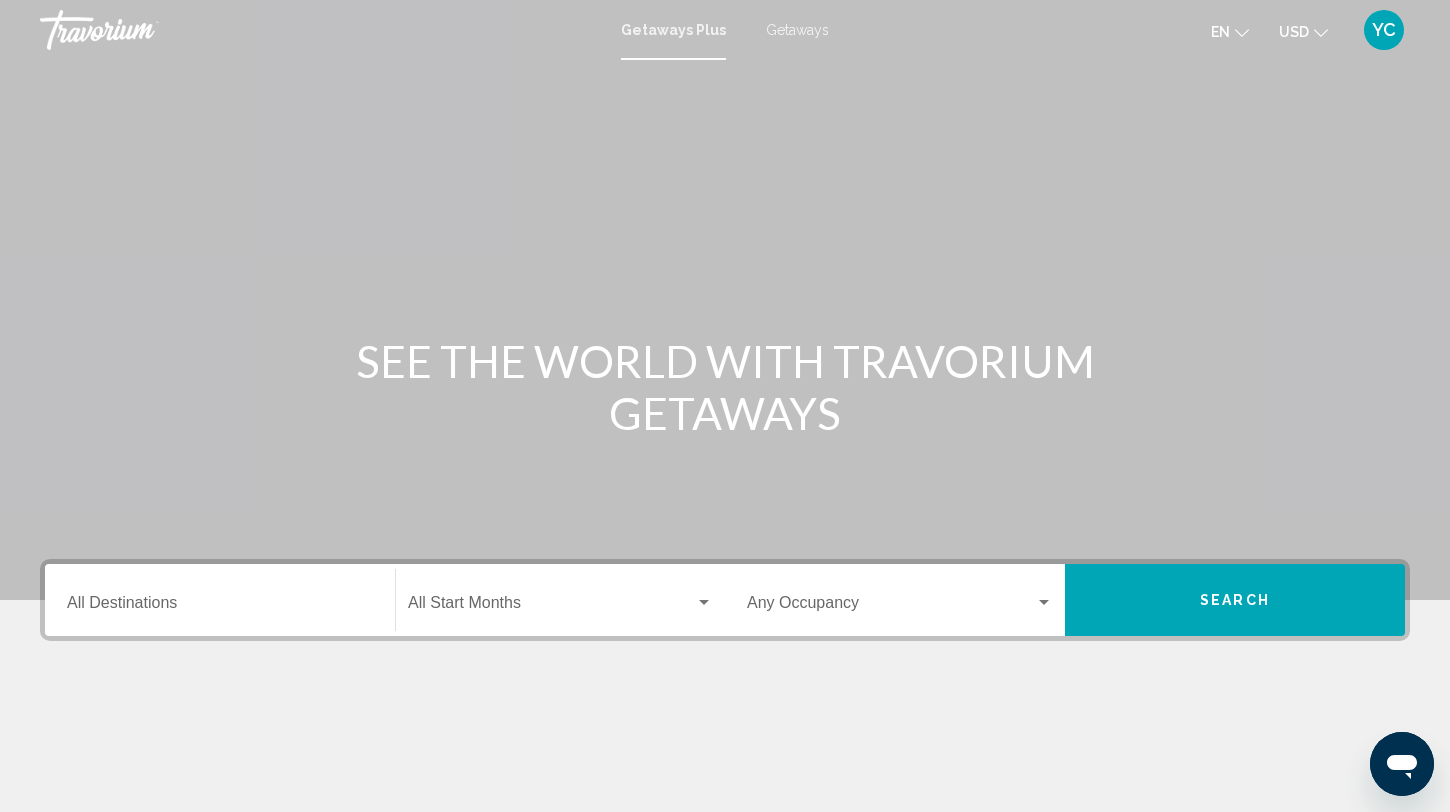 click on "Destination All Destinations" at bounding box center [220, 600] 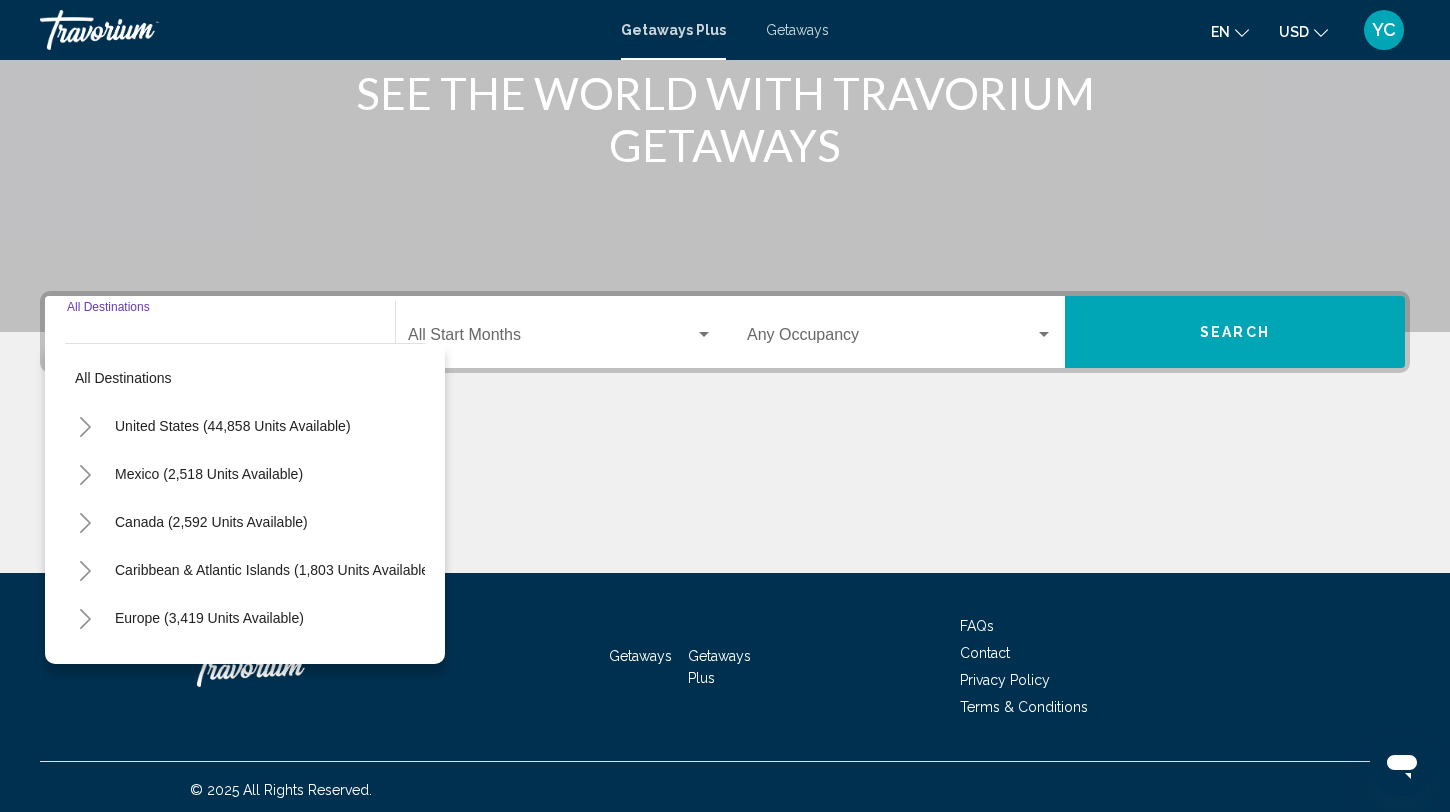 scroll, scrollTop: 274, scrollLeft: 0, axis: vertical 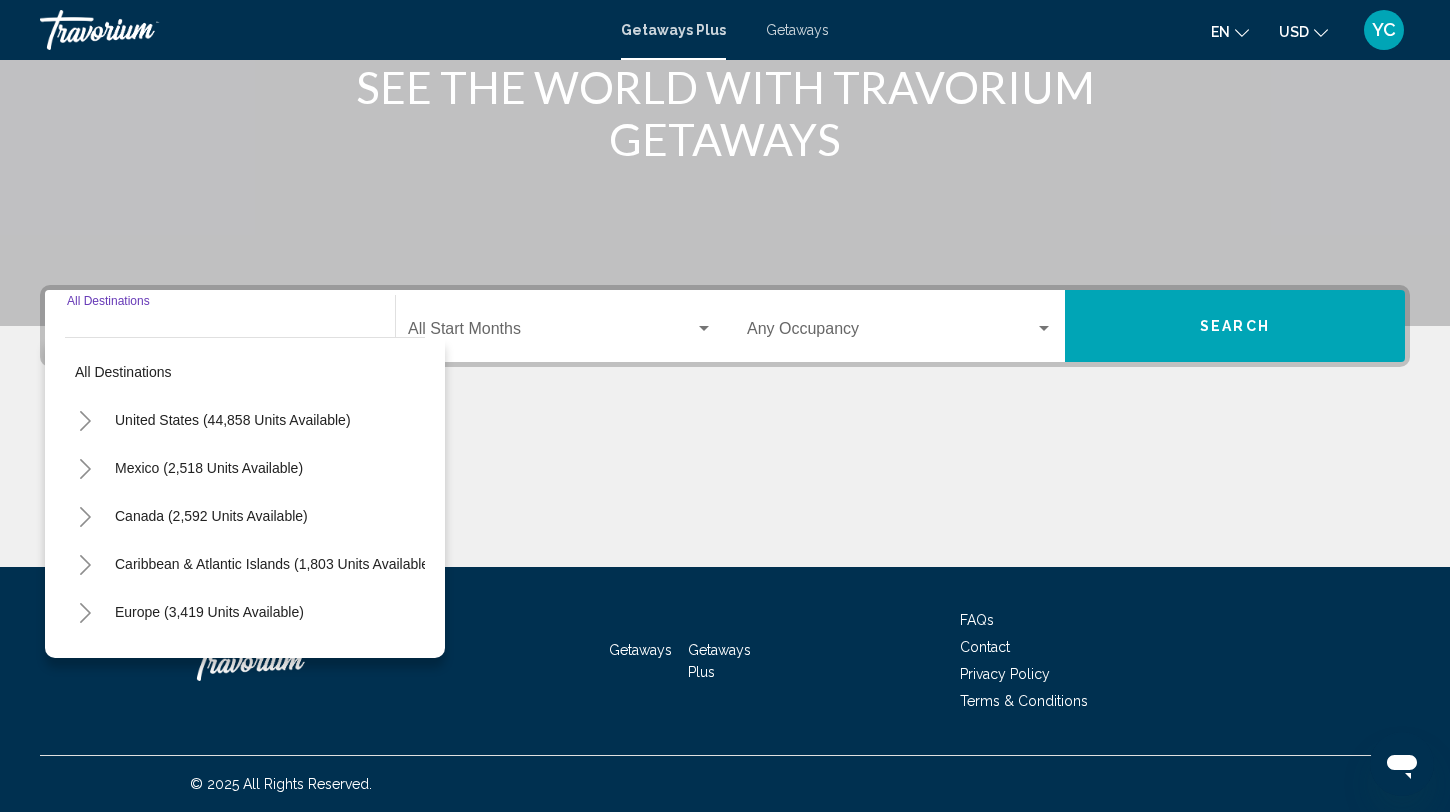 click 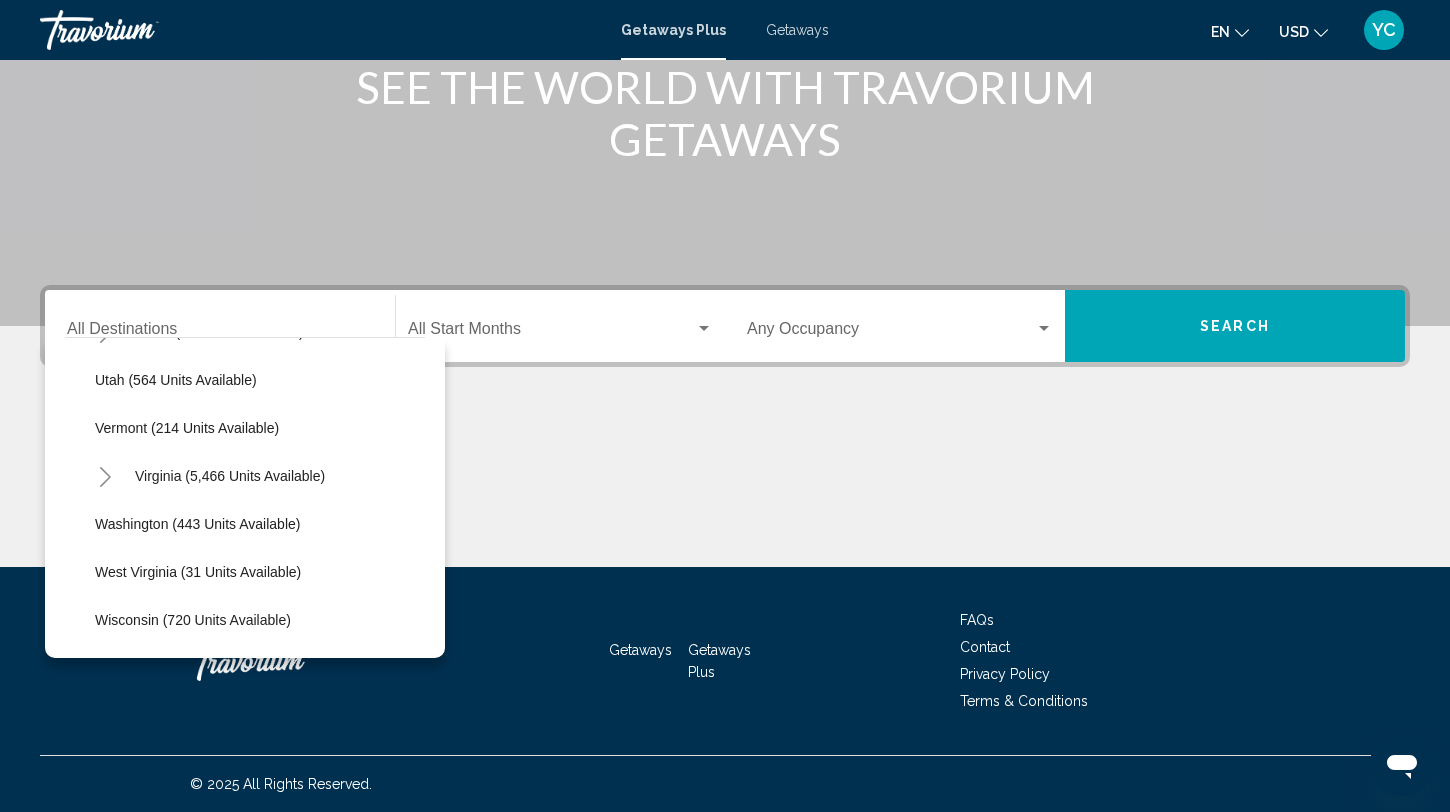 scroll, scrollTop: 1726, scrollLeft: 0, axis: vertical 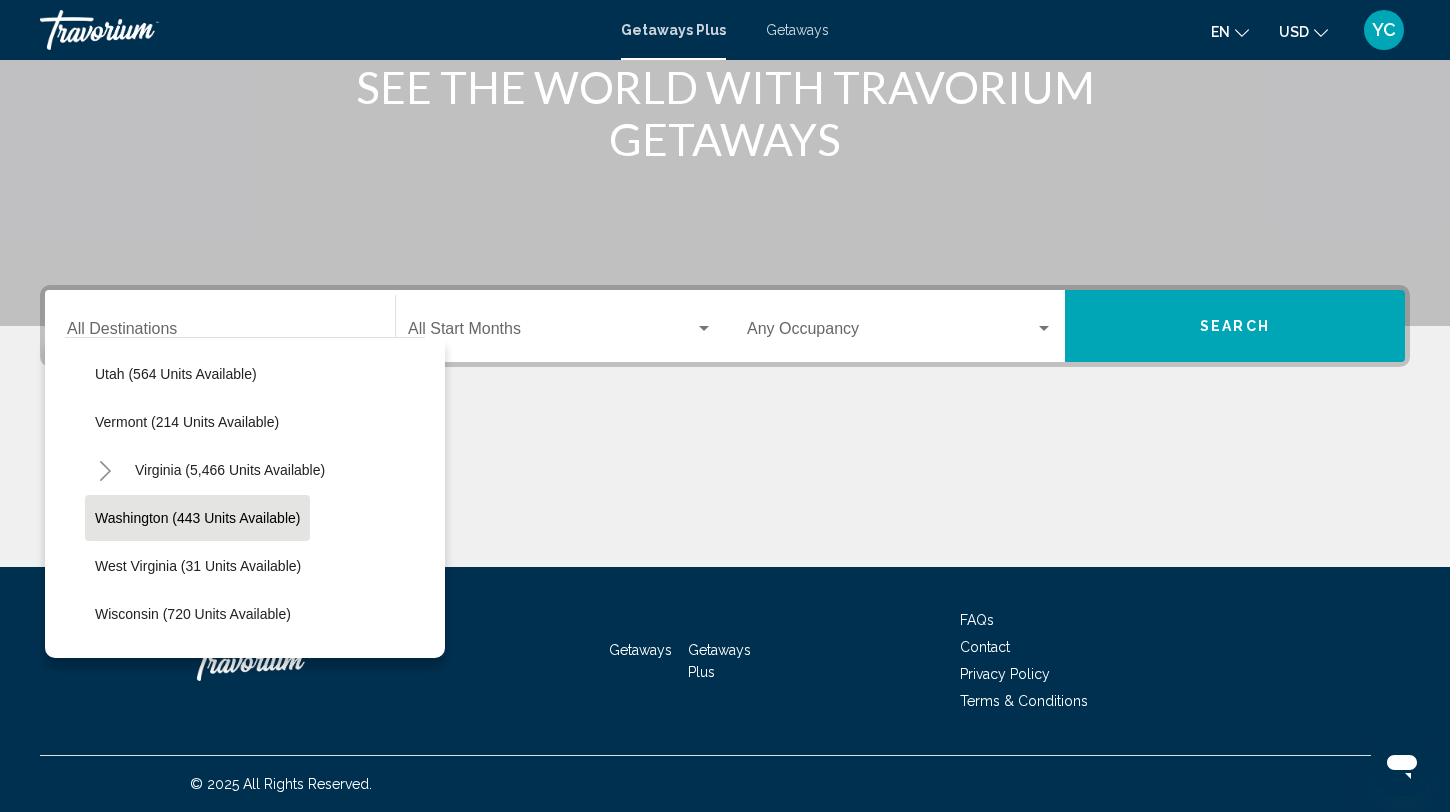 click on "Washington (443 units available)" 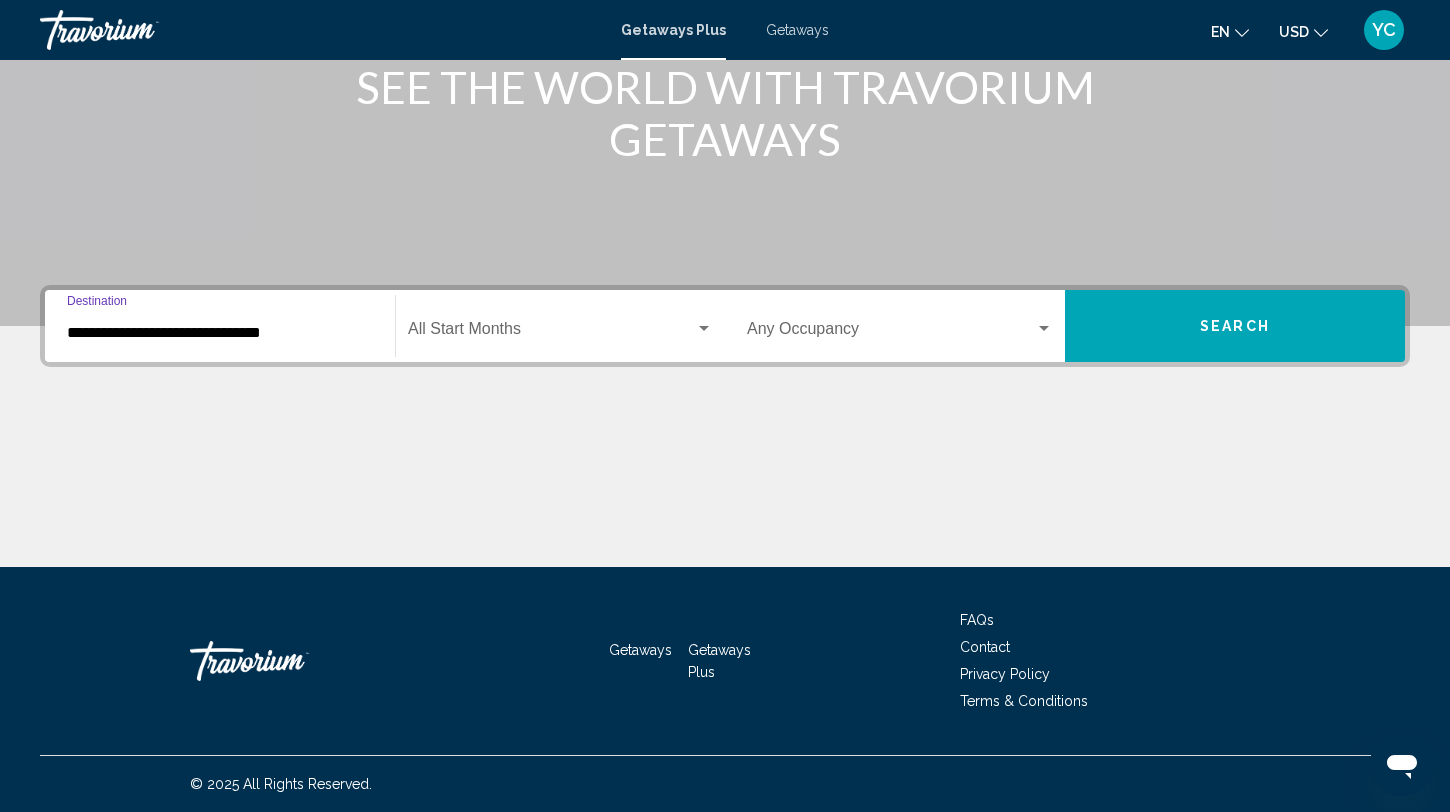 click on "Search" at bounding box center (1235, 326) 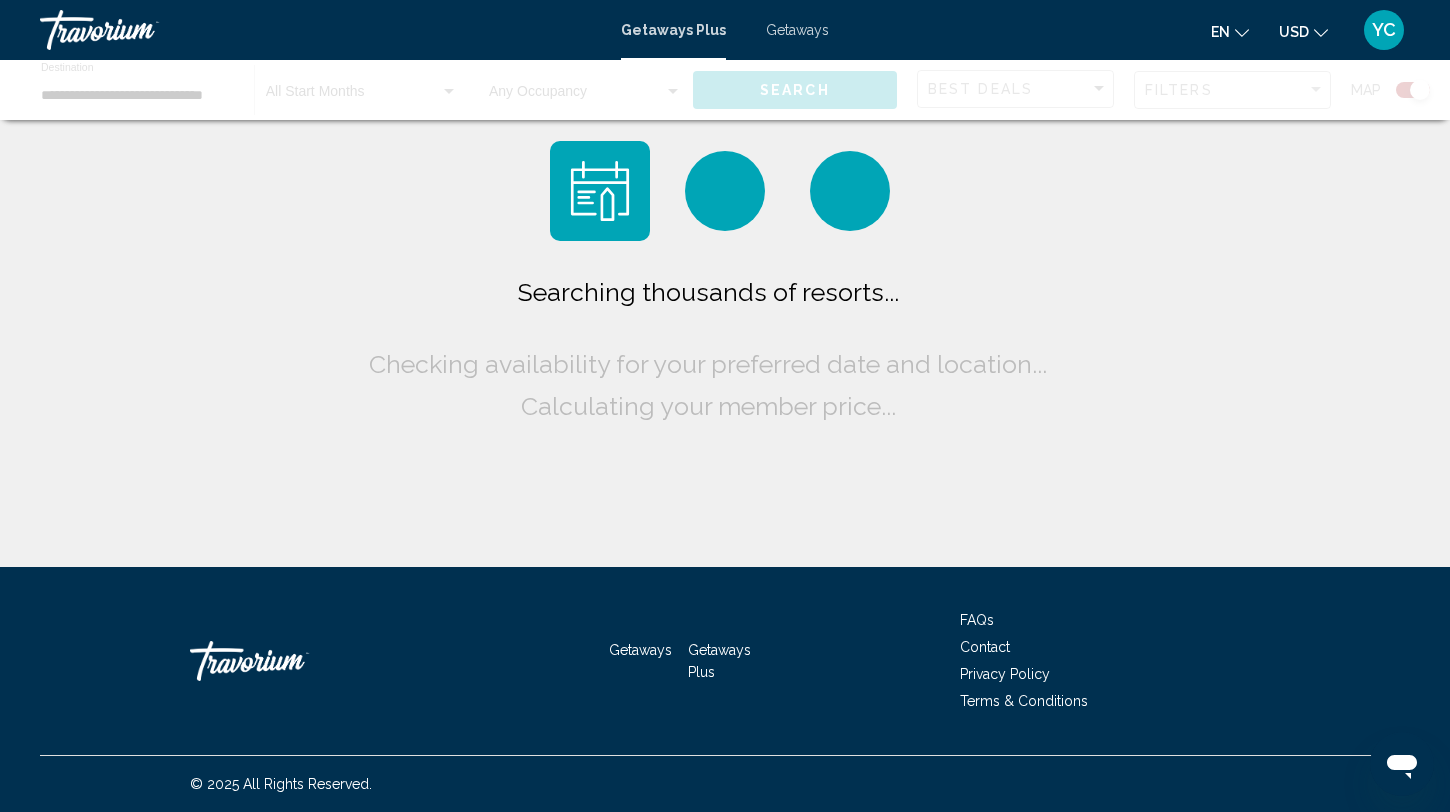 scroll, scrollTop: 0, scrollLeft: 0, axis: both 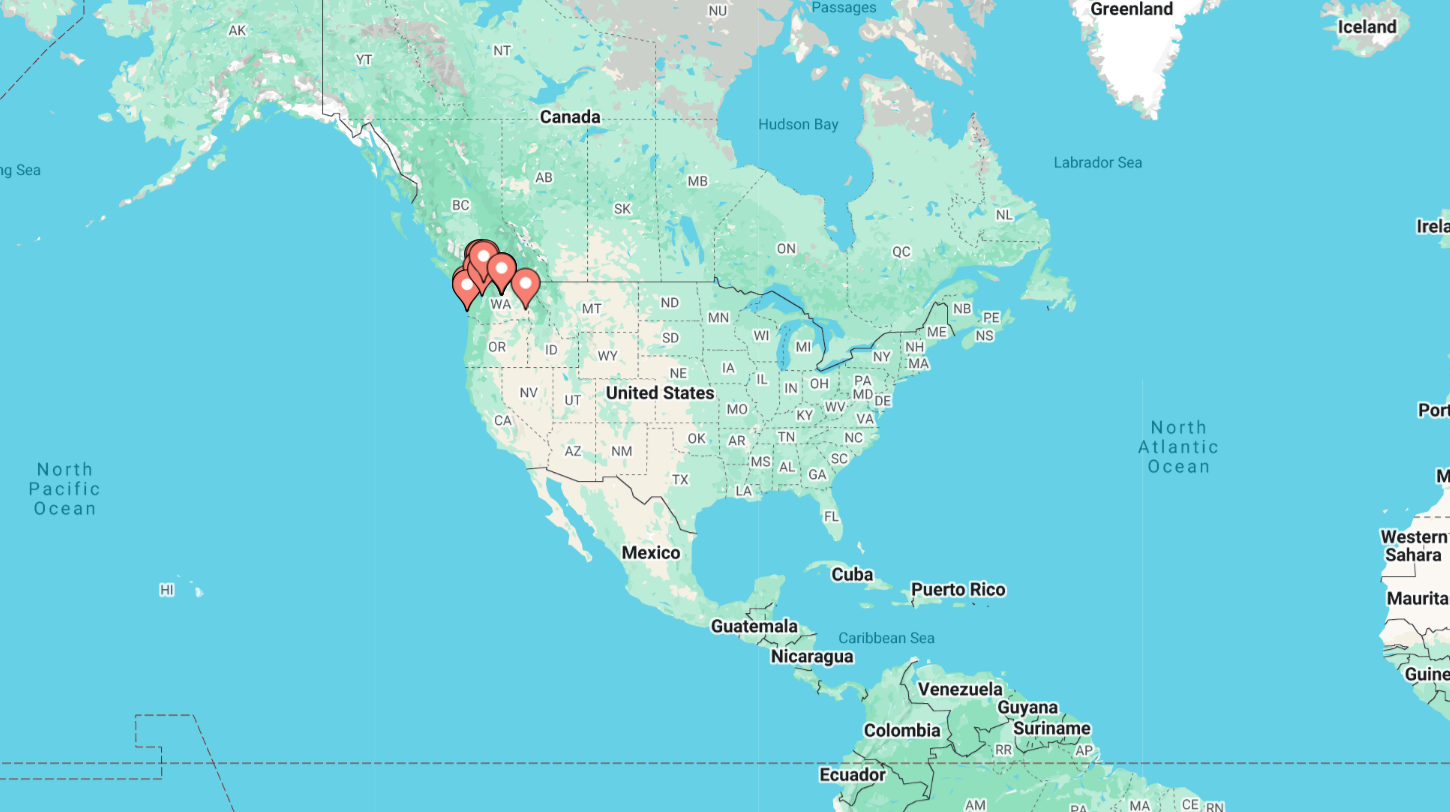 drag, startPoint x: 250, startPoint y: 384, endPoint x: 482, endPoint y: 444, distance: 239.63306 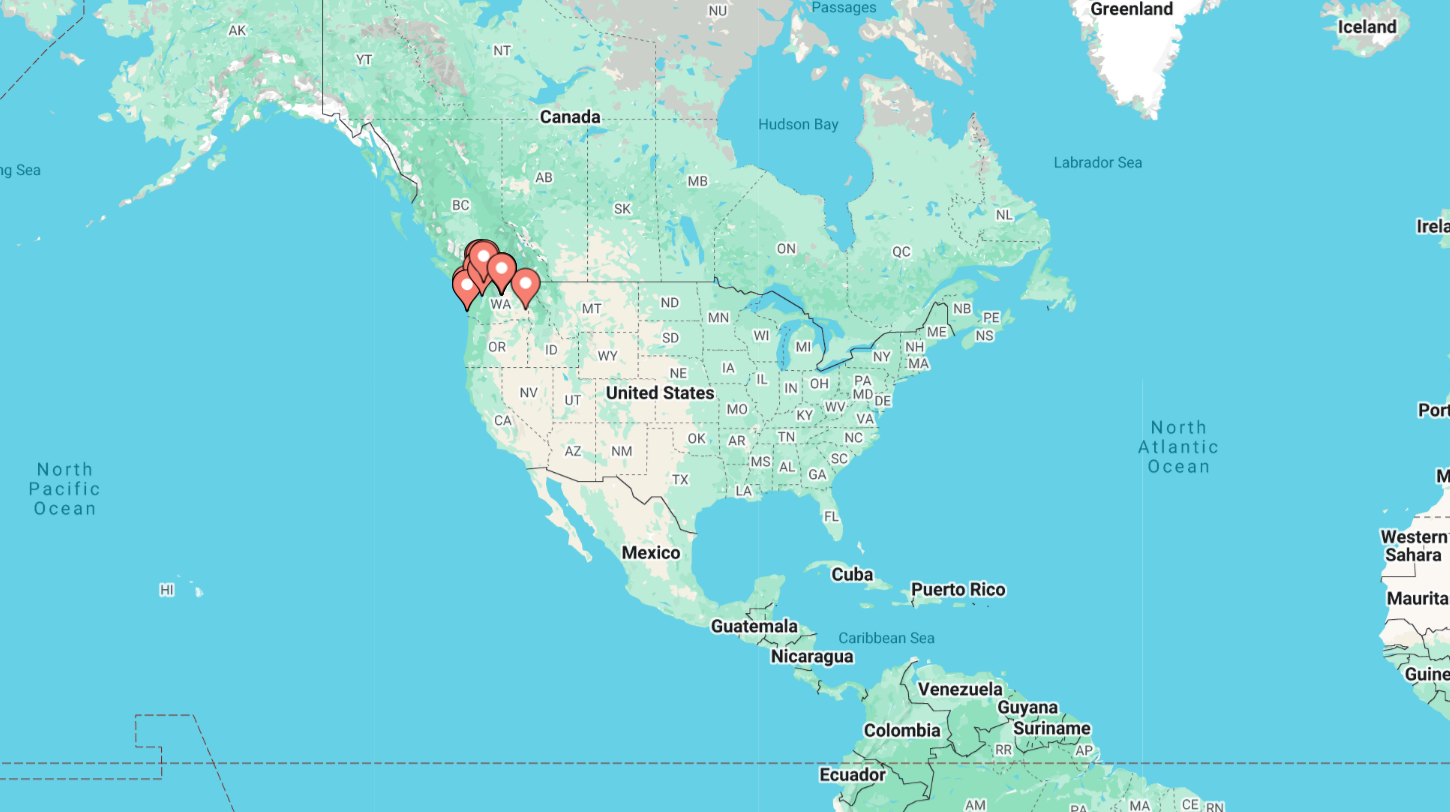 click on "To activate drag with keyboard, press Alt + Enter. Once in keyboard drag state, use the arrow keys to move the marker. To complete the drag, press the Enter key. To cancel, press Escape." at bounding box center (725, 440) 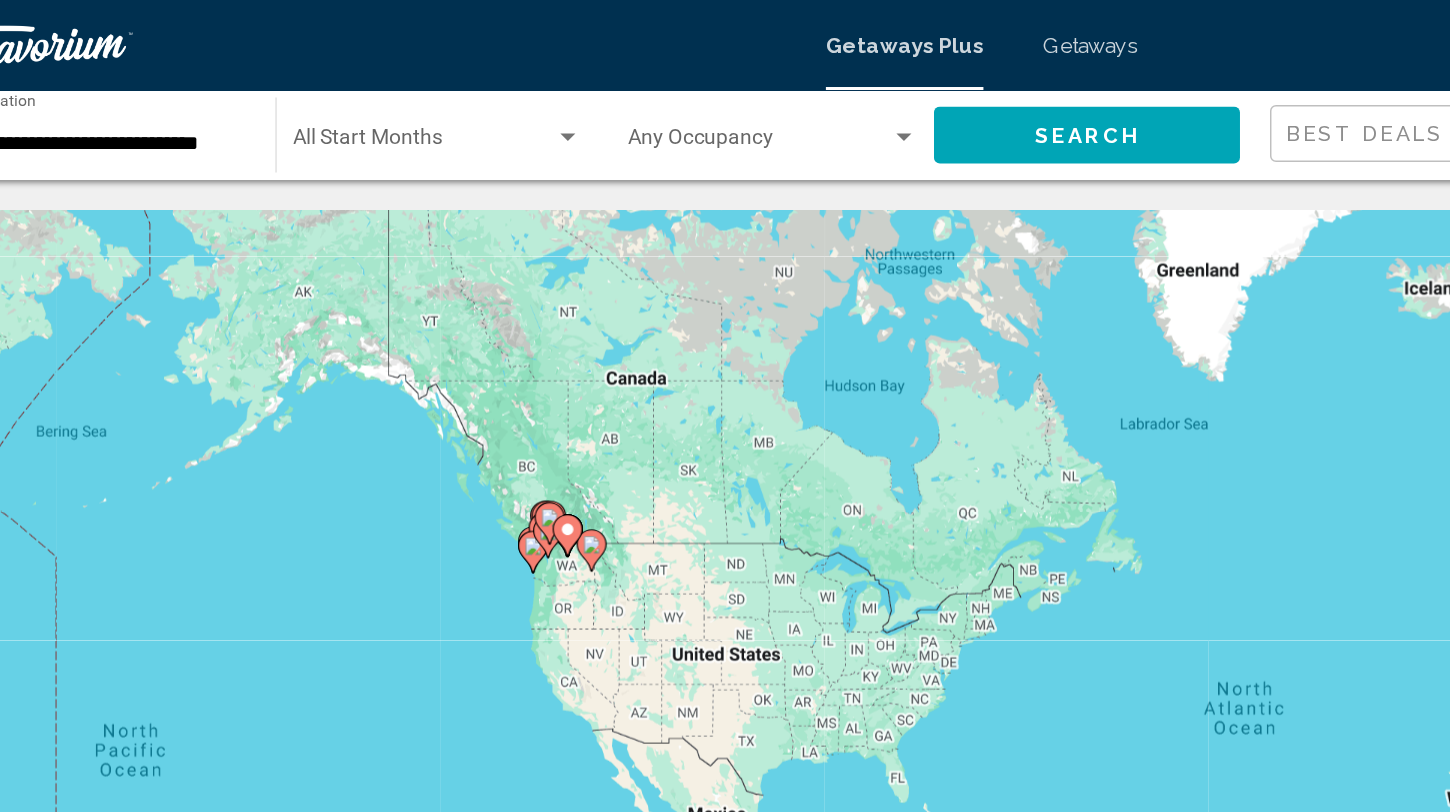 click on "Getaways" at bounding box center (797, 30) 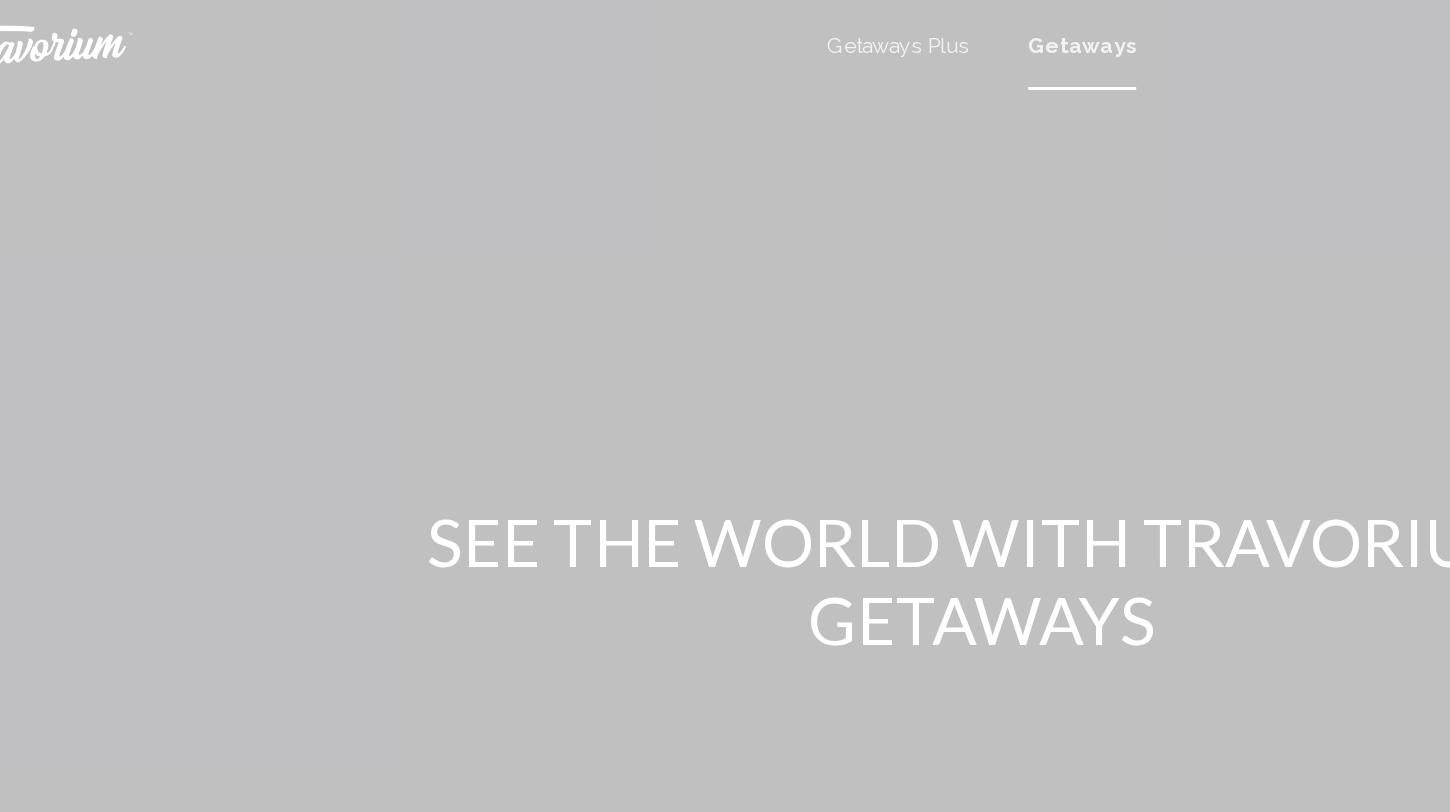 click on "Getaways" at bounding box center [792, 30] 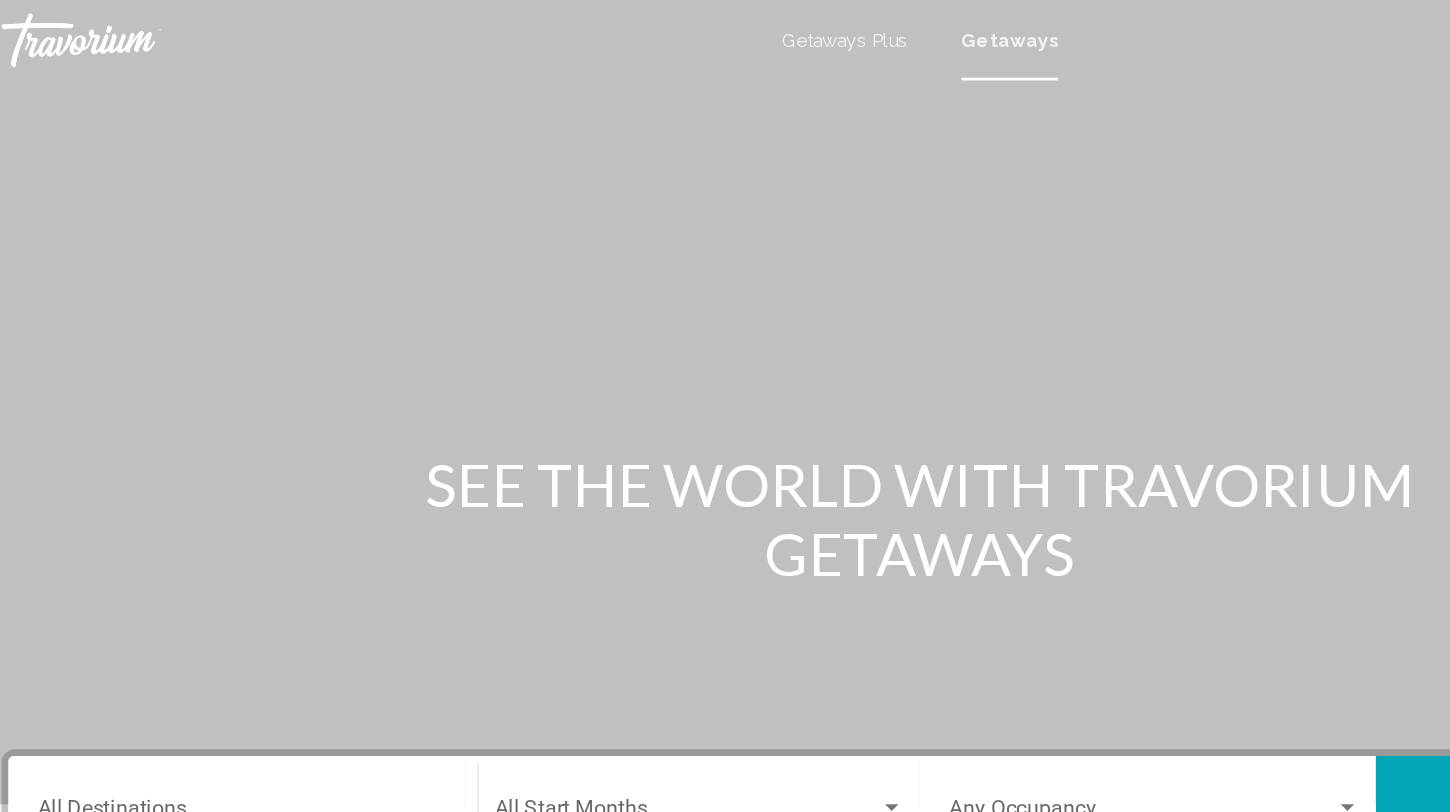 drag, startPoint x: 345, startPoint y: 473, endPoint x: 266, endPoint y: 165, distance: 317.97012 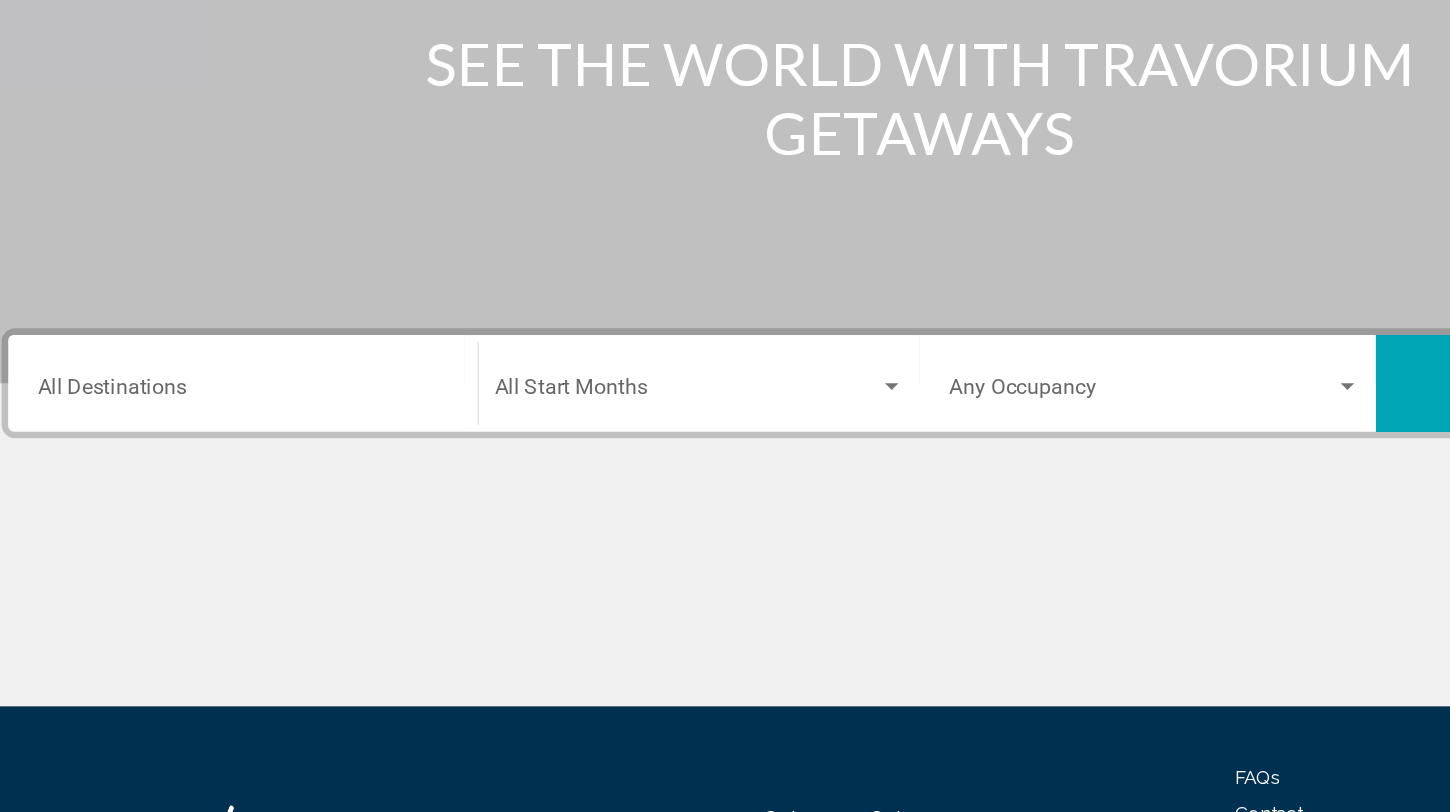 click on "Destination All Destinations" at bounding box center (220, 492) 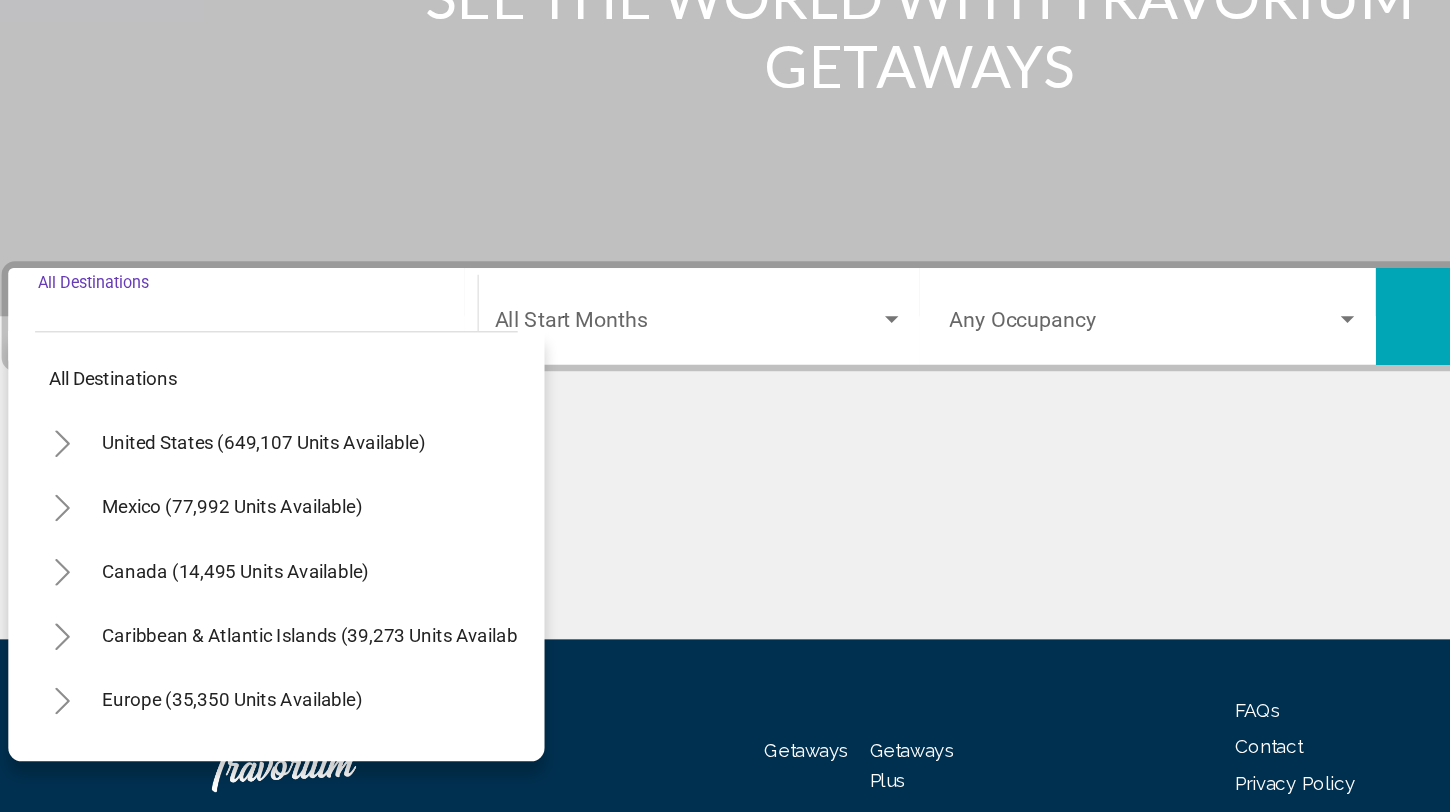 scroll, scrollTop: 274, scrollLeft: 0, axis: vertical 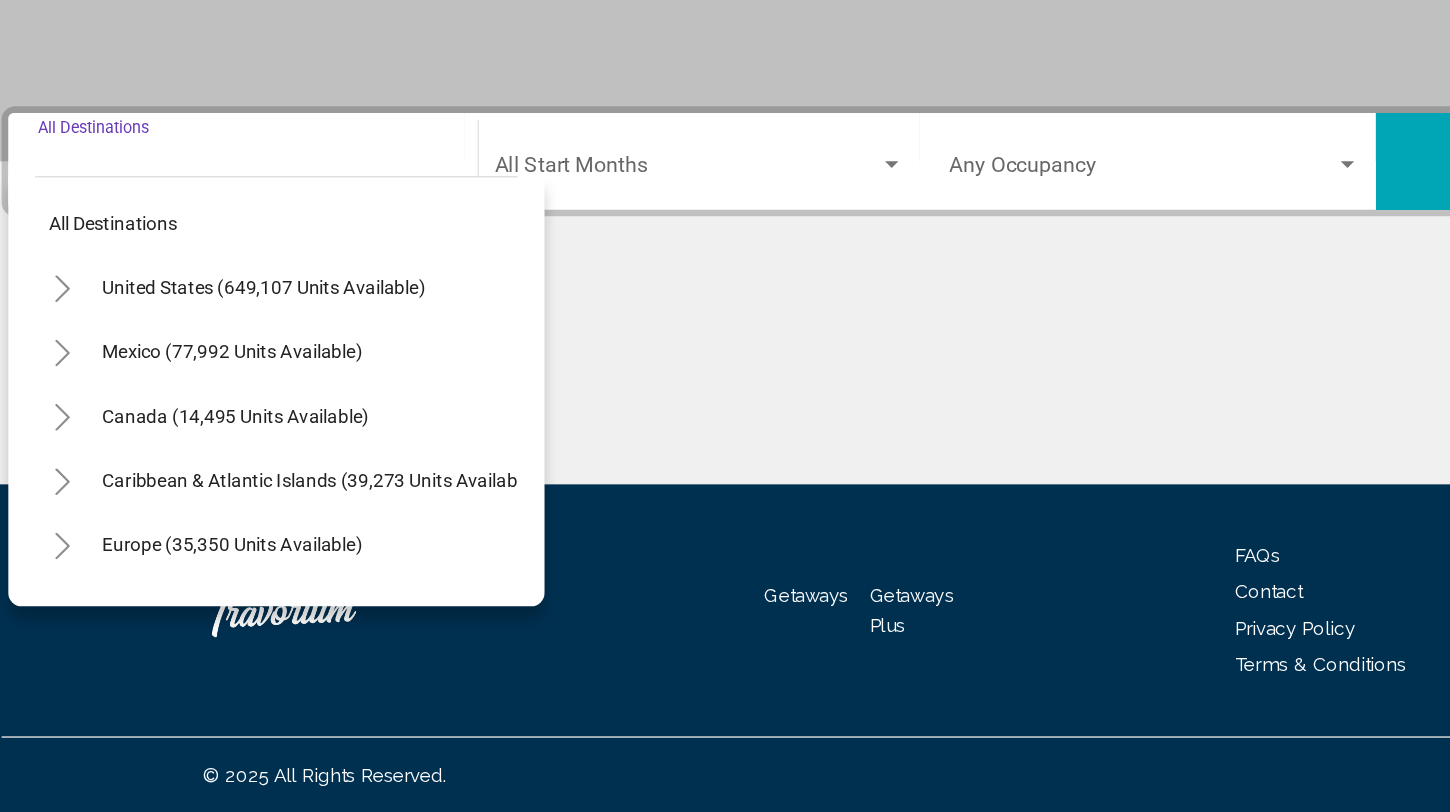 click 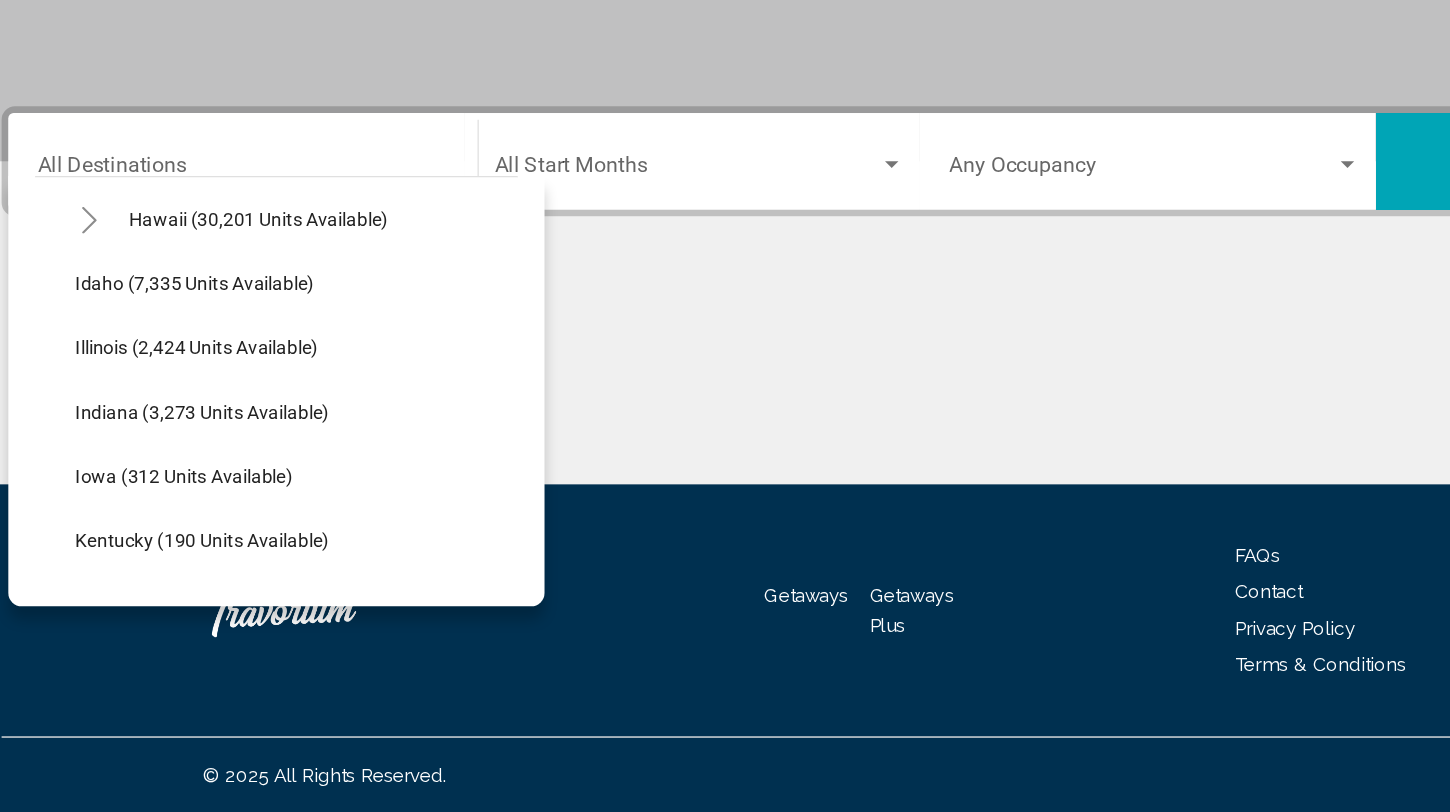 scroll, scrollTop: 485, scrollLeft: 0, axis: vertical 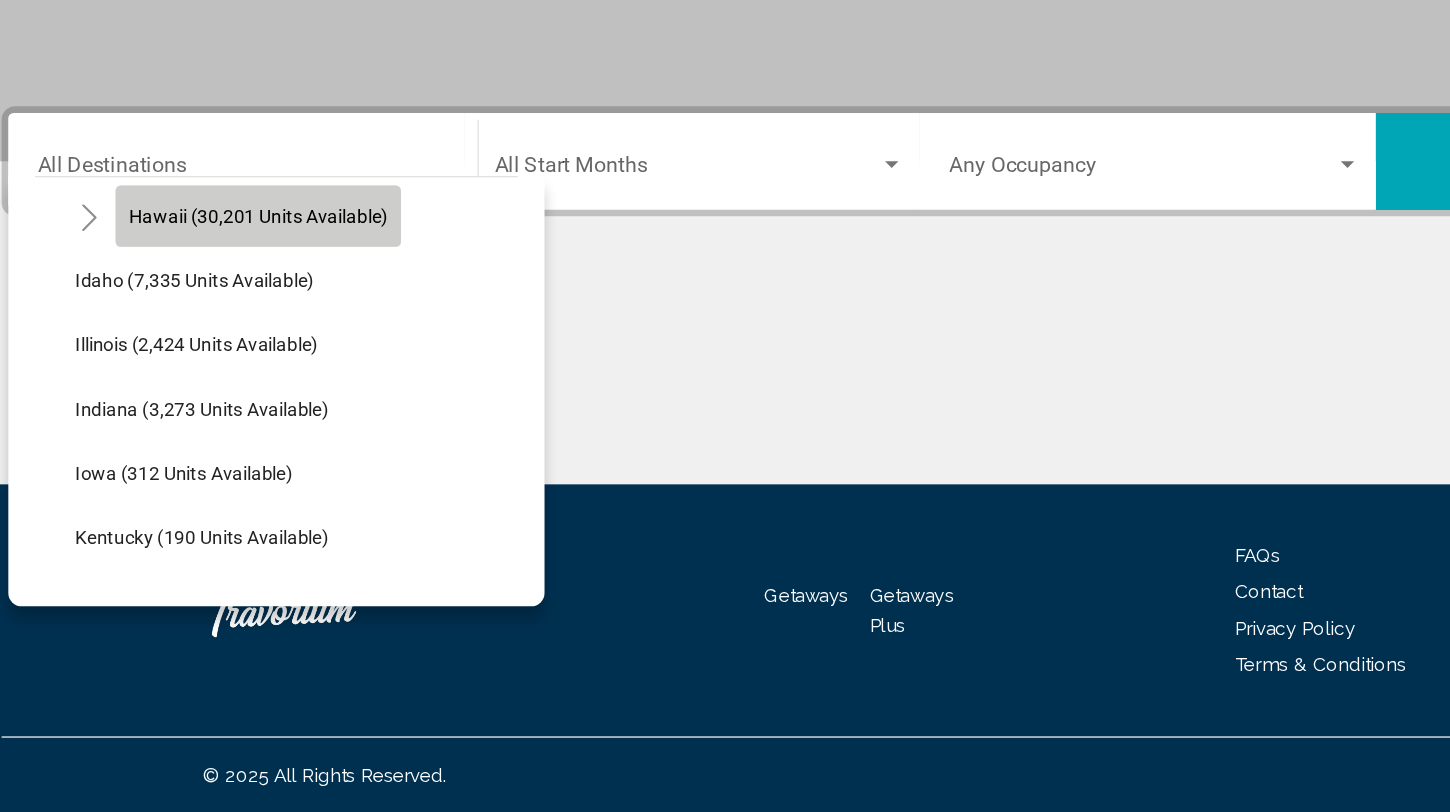 click on "Hawaii (30,201 units available)" 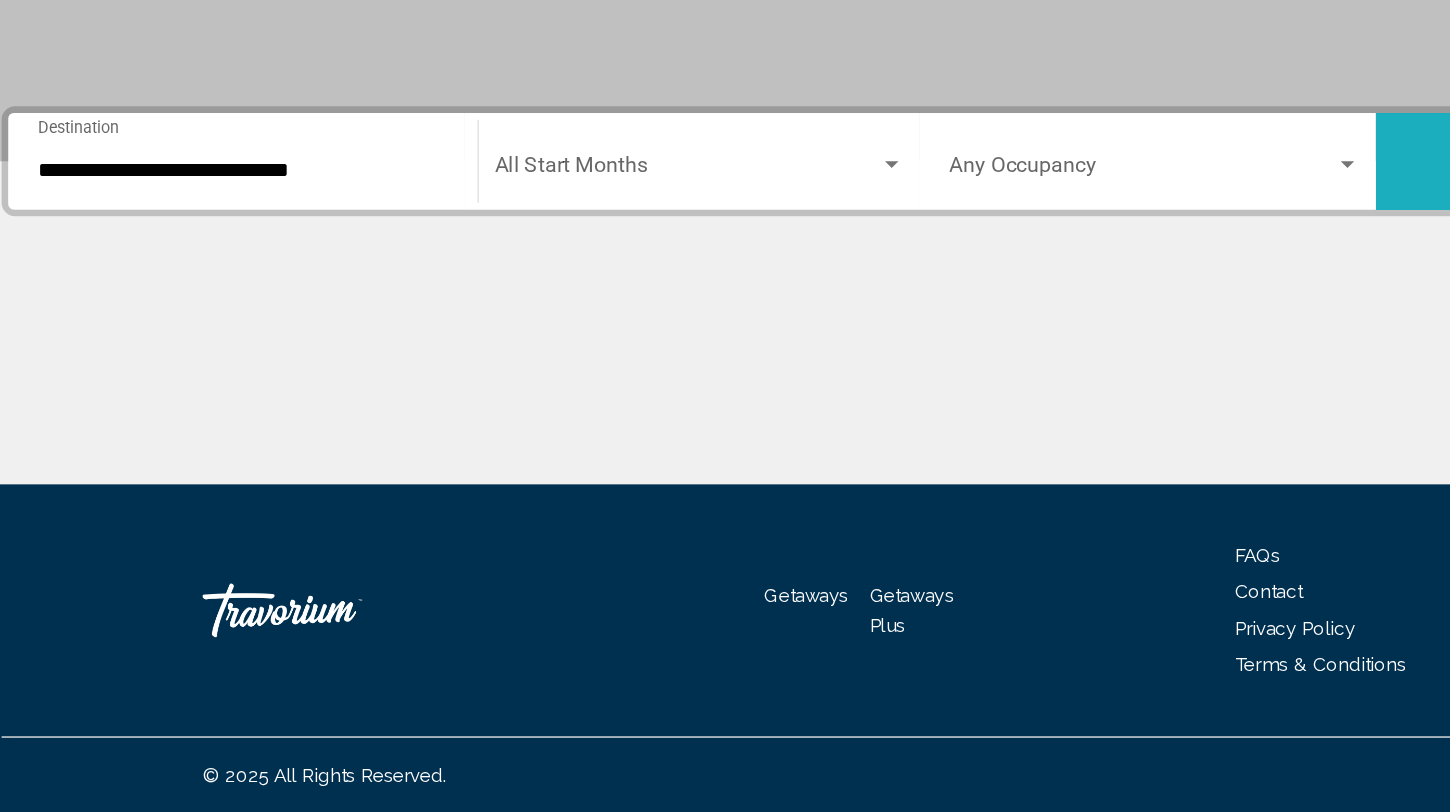 click on "Search" at bounding box center [1235, 326] 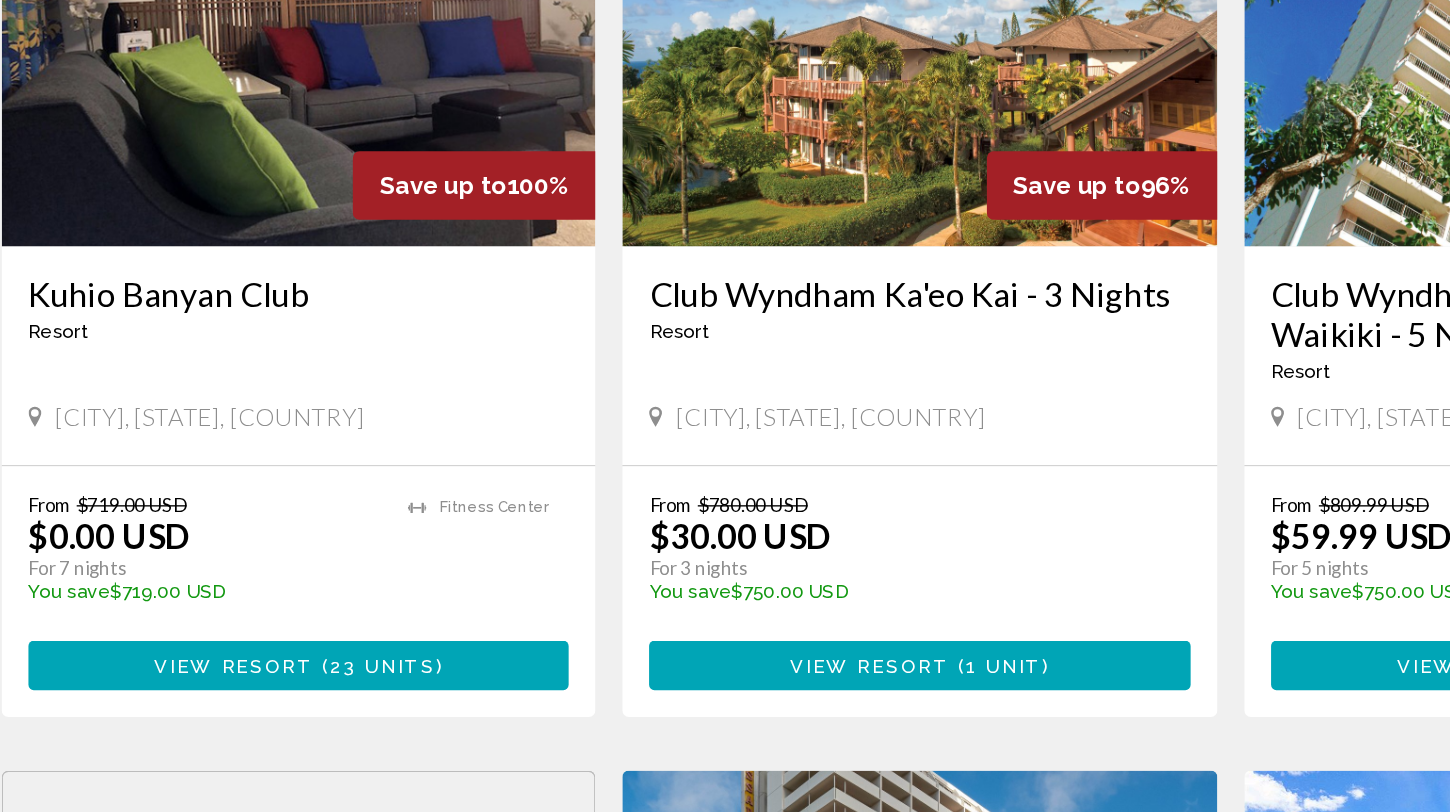 scroll, scrollTop: 139, scrollLeft: 0, axis: vertical 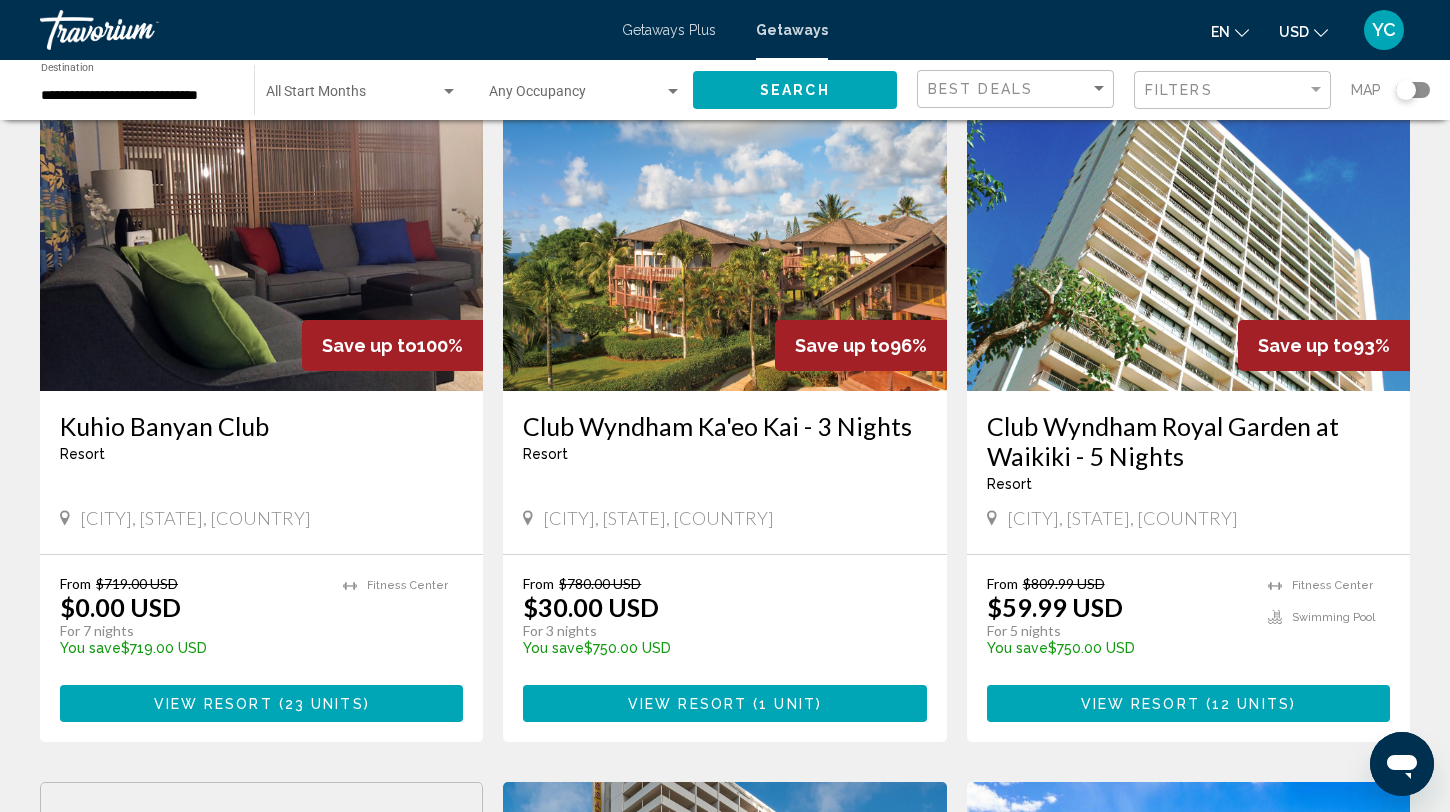 click at bounding box center (261, 231) 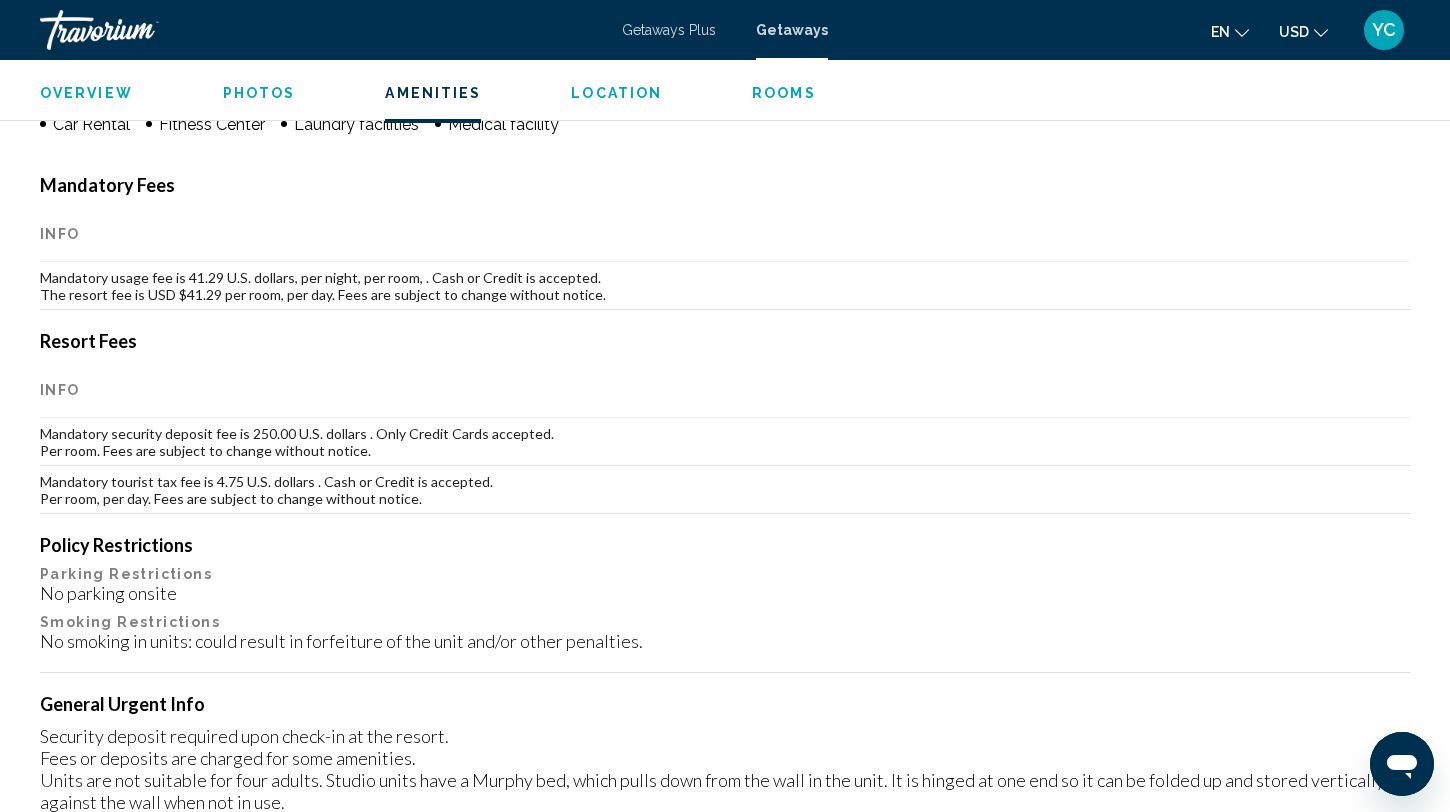 scroll, scrollTop: 0, scrollLeft: 0, axis: both 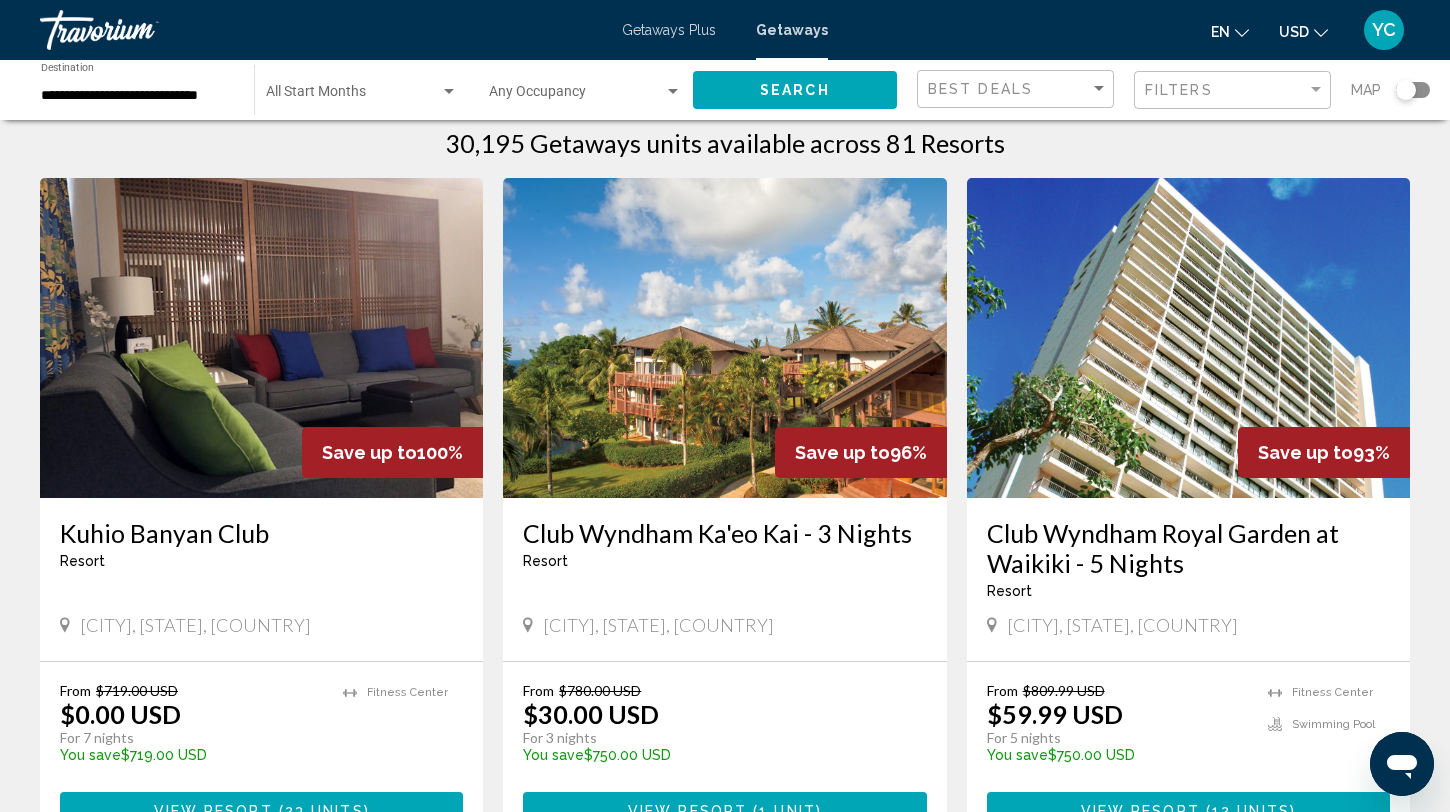 click at bounding box center [1188, 338] 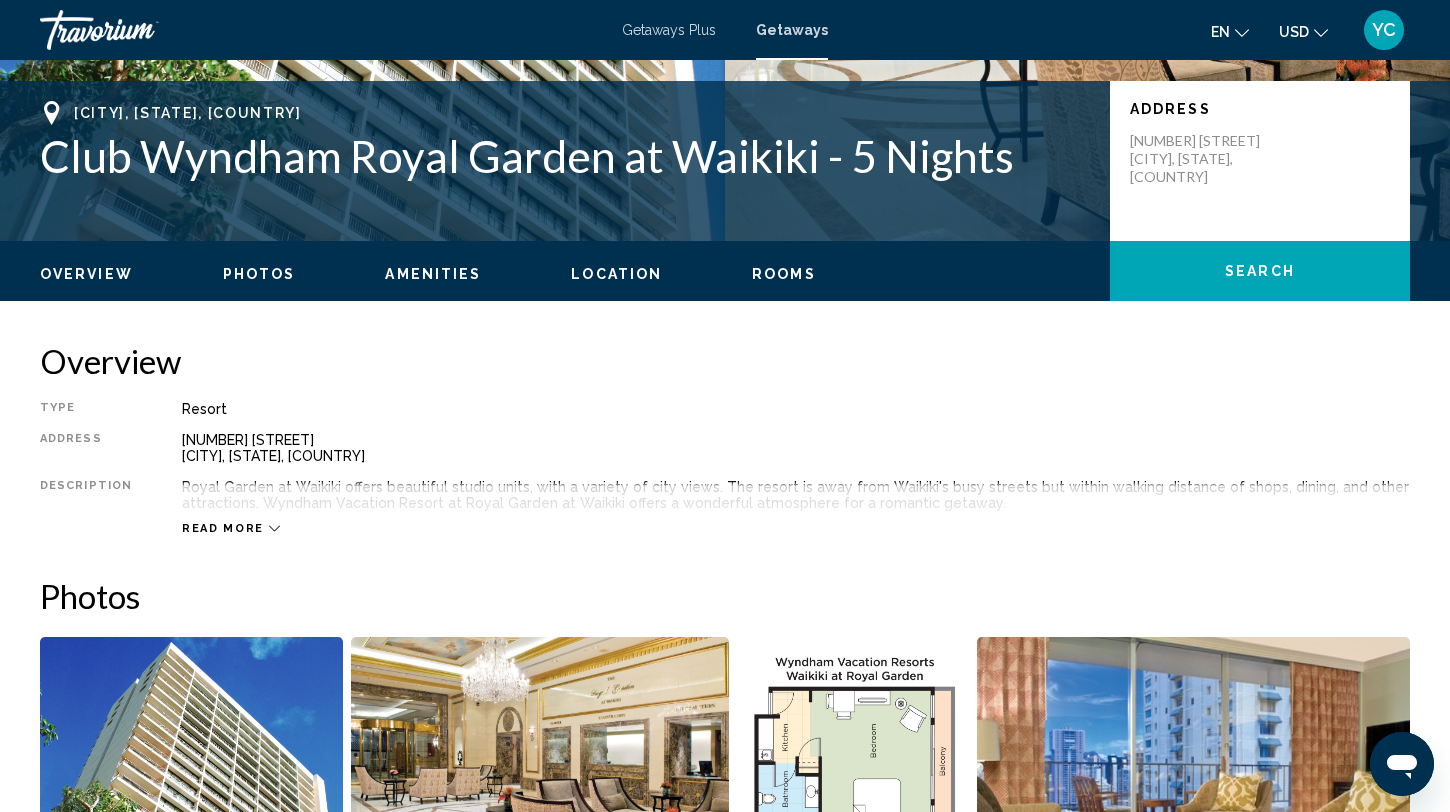 scroll, scrollTop: 0, scrollLeft: 0, axis: both 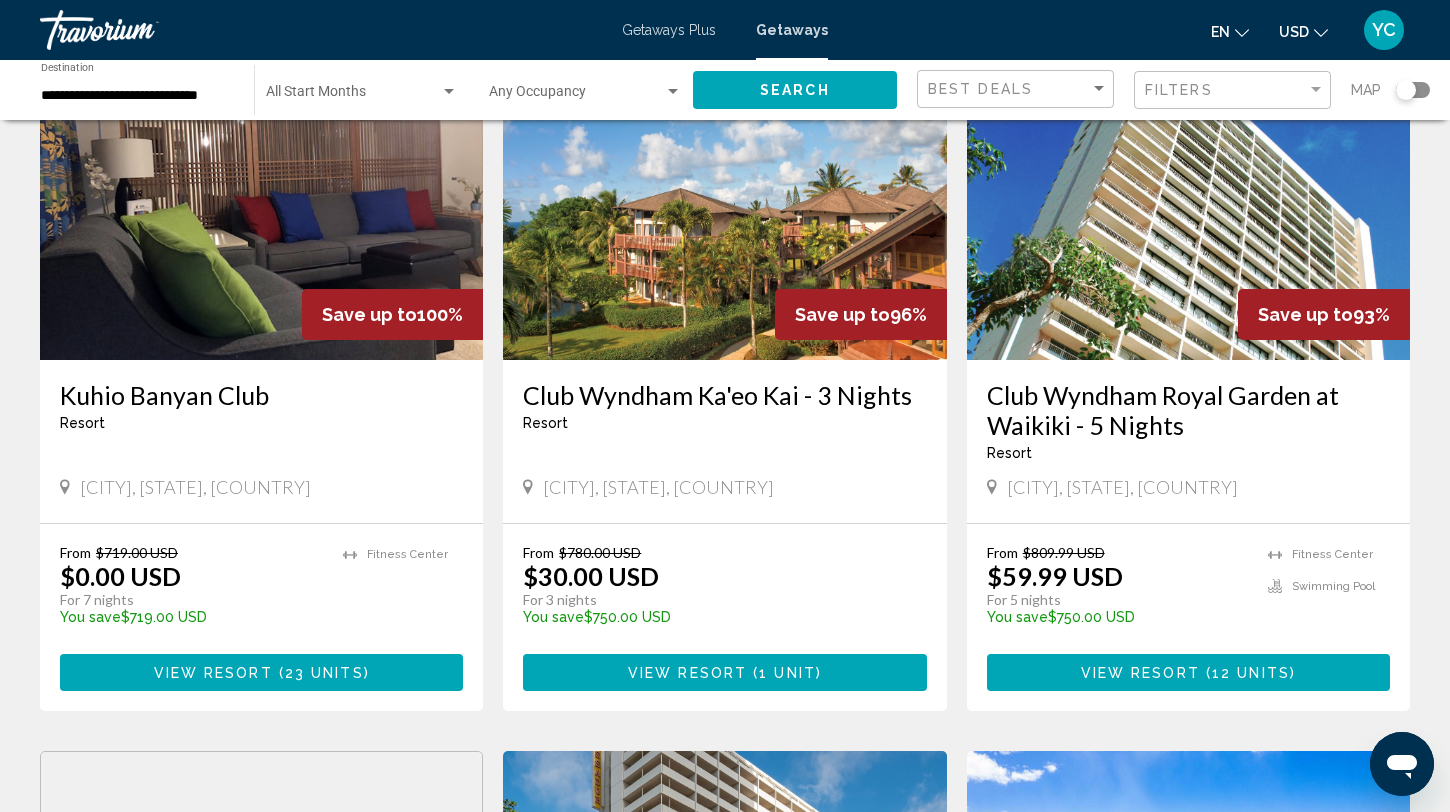click at bounding box center [261, 200] 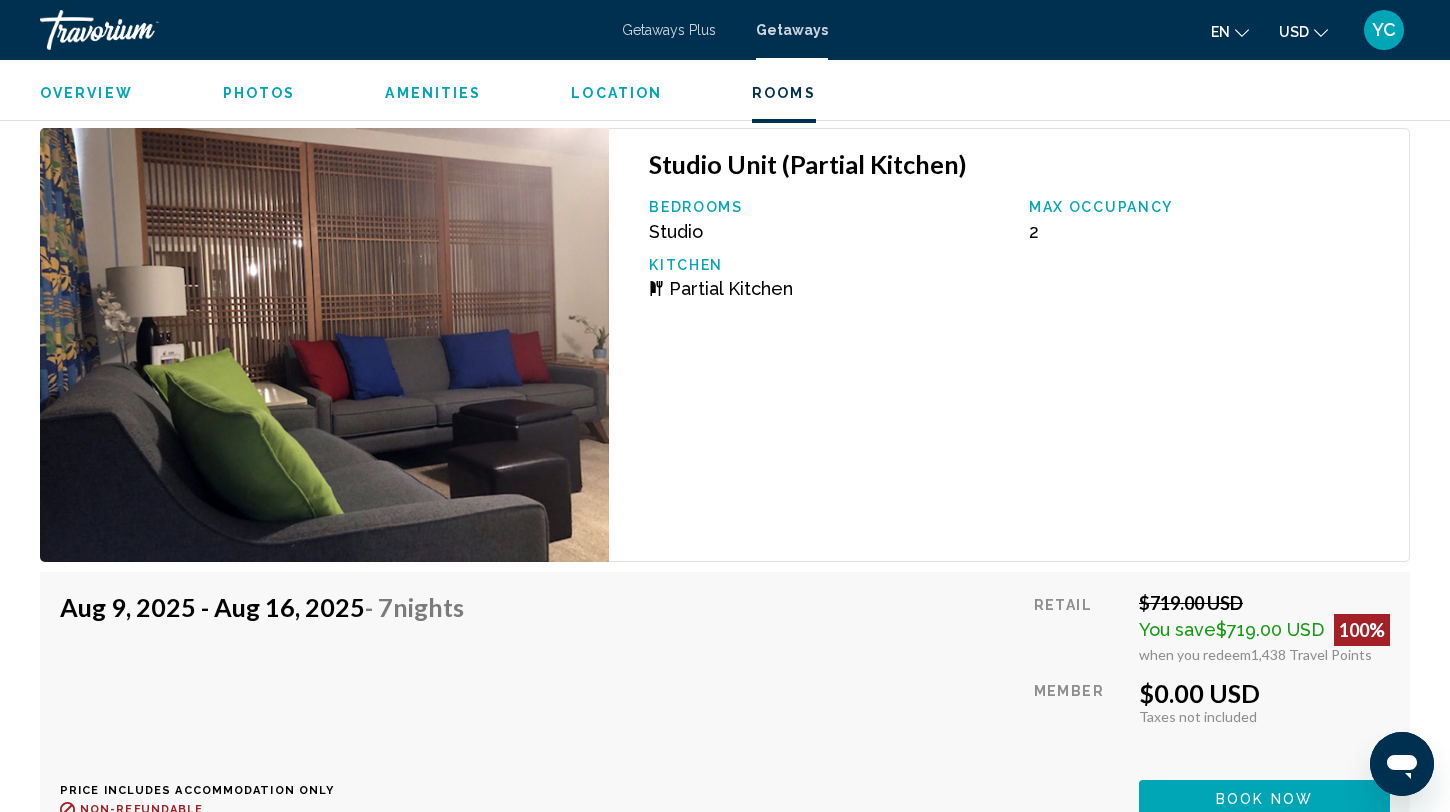 scroll, scrollTop: 3316, scrollLeft: 0, axis: vertical 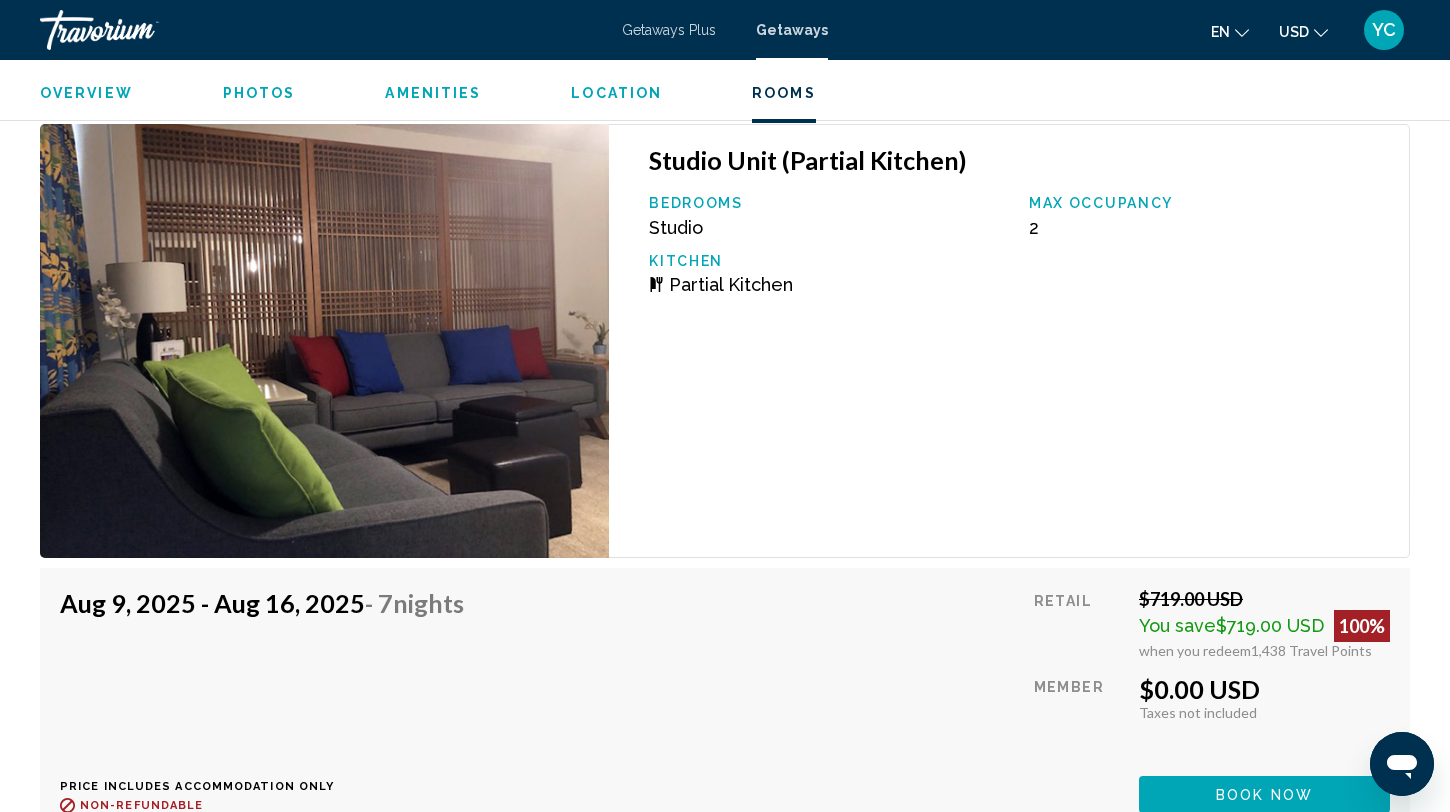 click on "Price includes accommodation only" at bounding box center (269, 786) 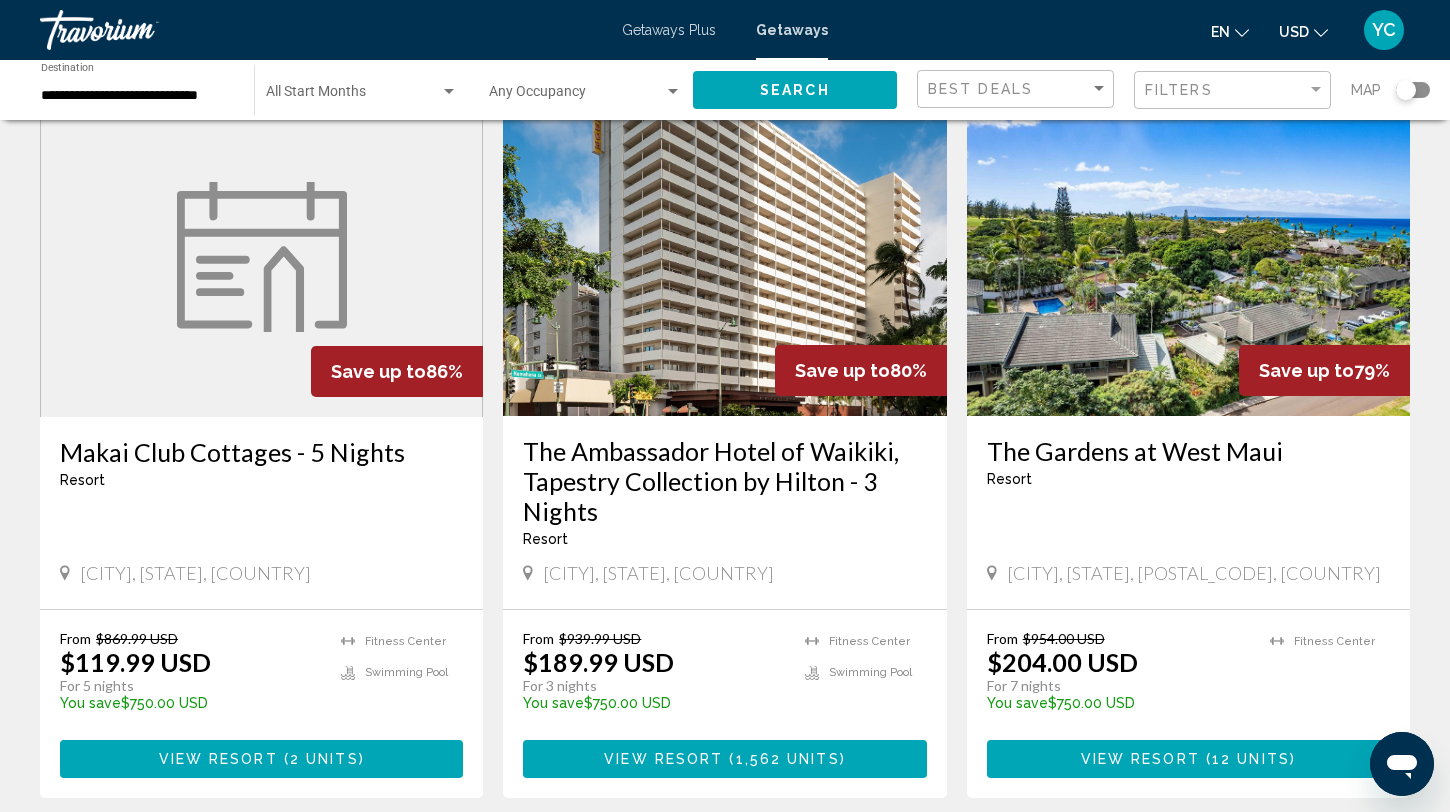 scroll, scrollTop: 826, scrollLeft: 0, axis: vertical 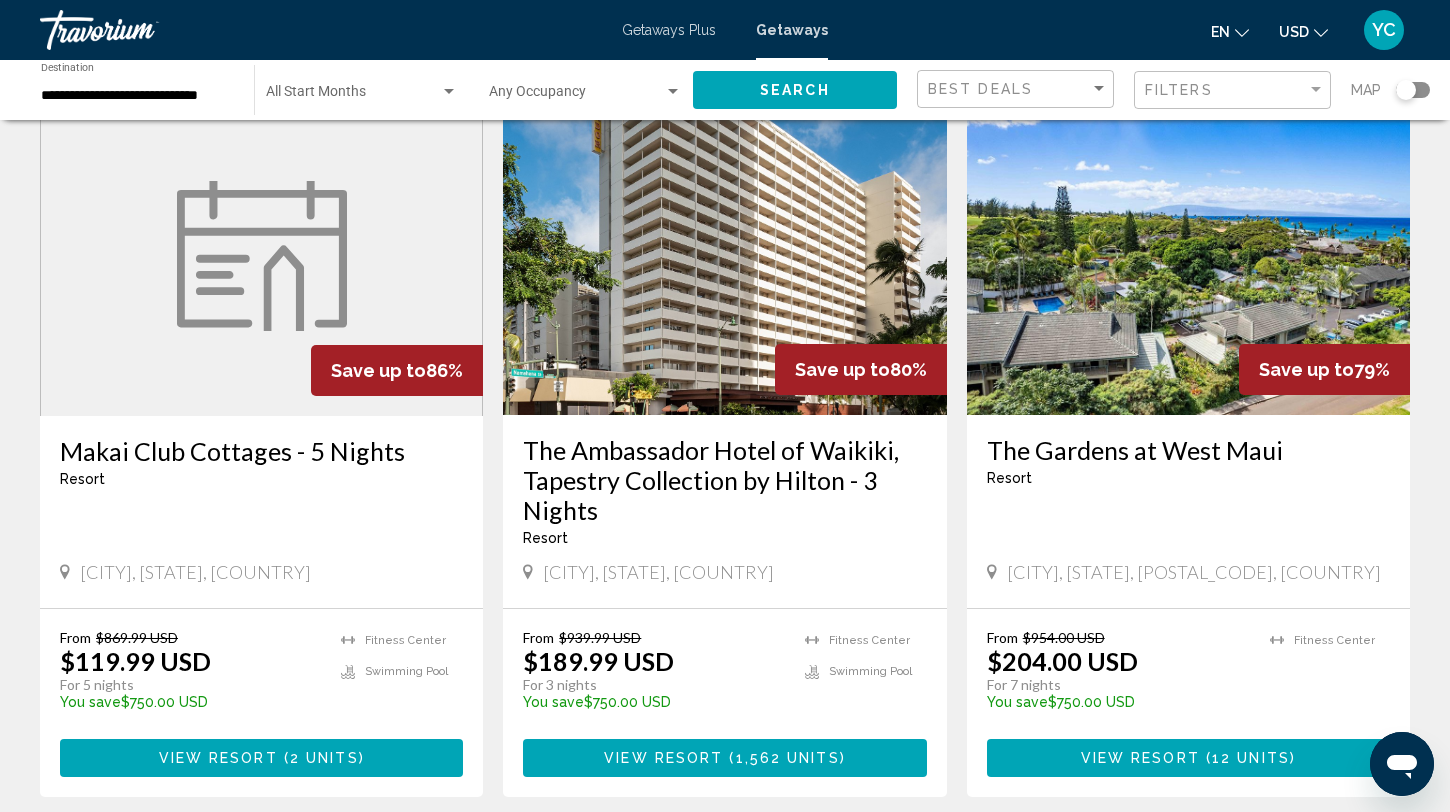 click at bounding box center (724, 255) 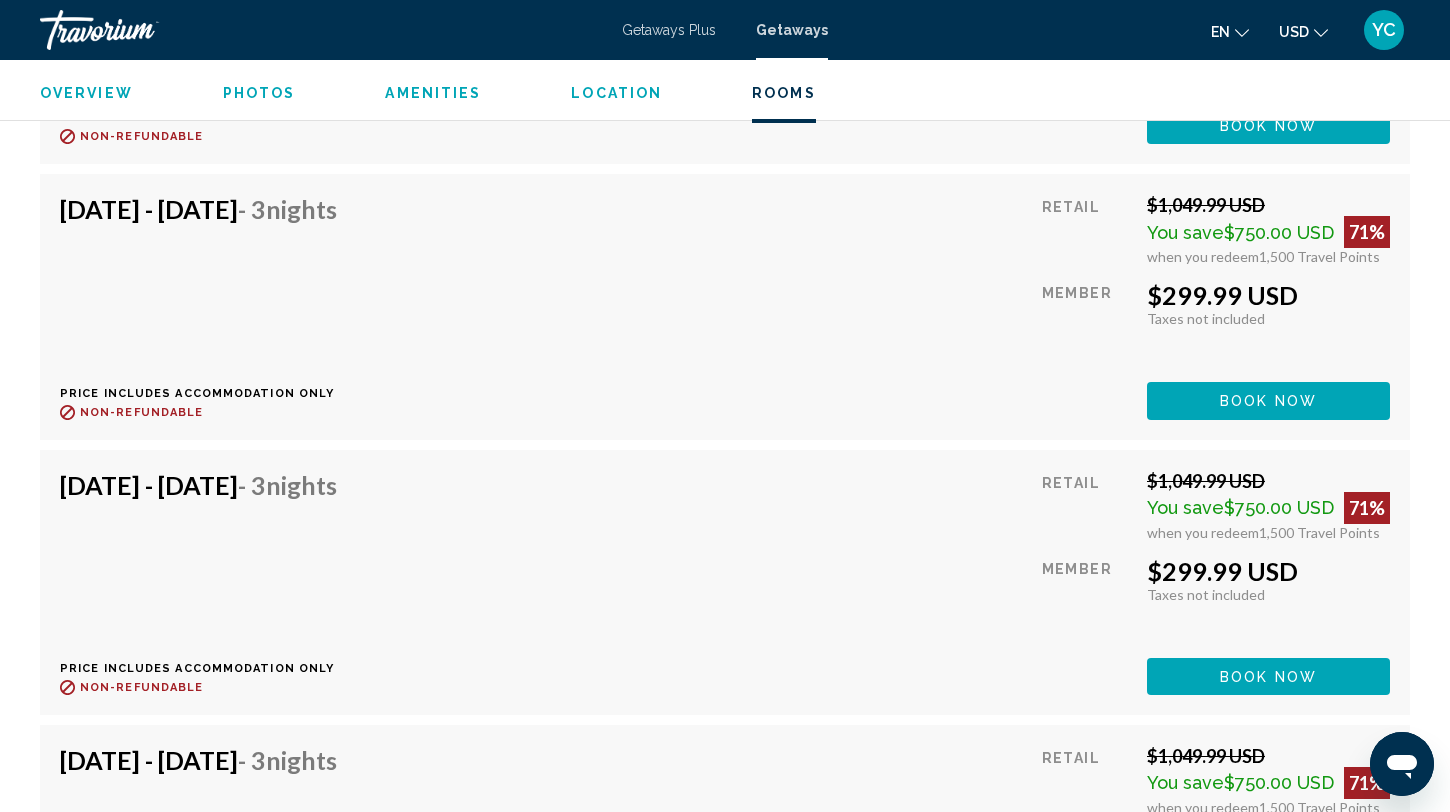 scroll, scrollTop: 53701, scrollLeft: 0, axis: vertical 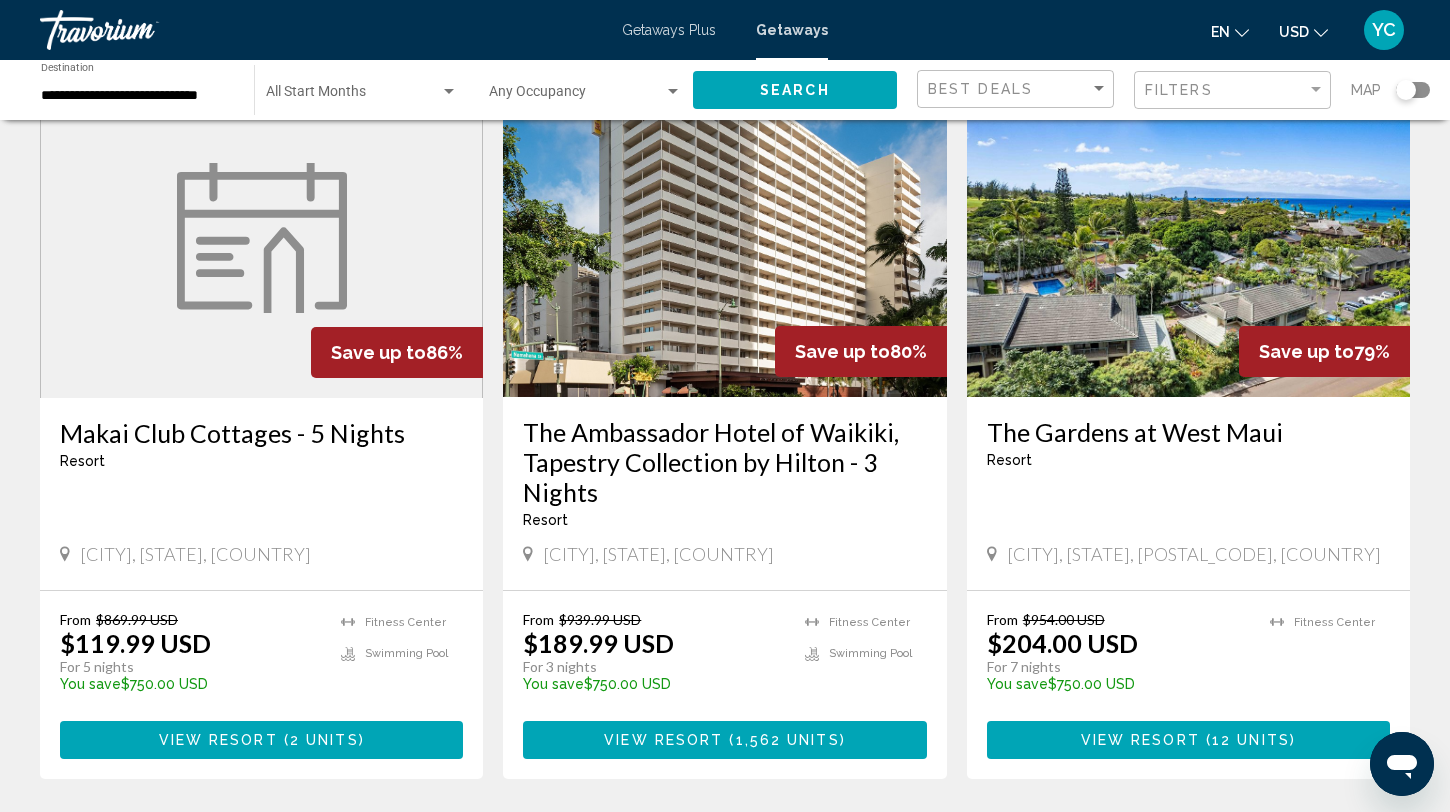 click at bounding box center [1188, 237] 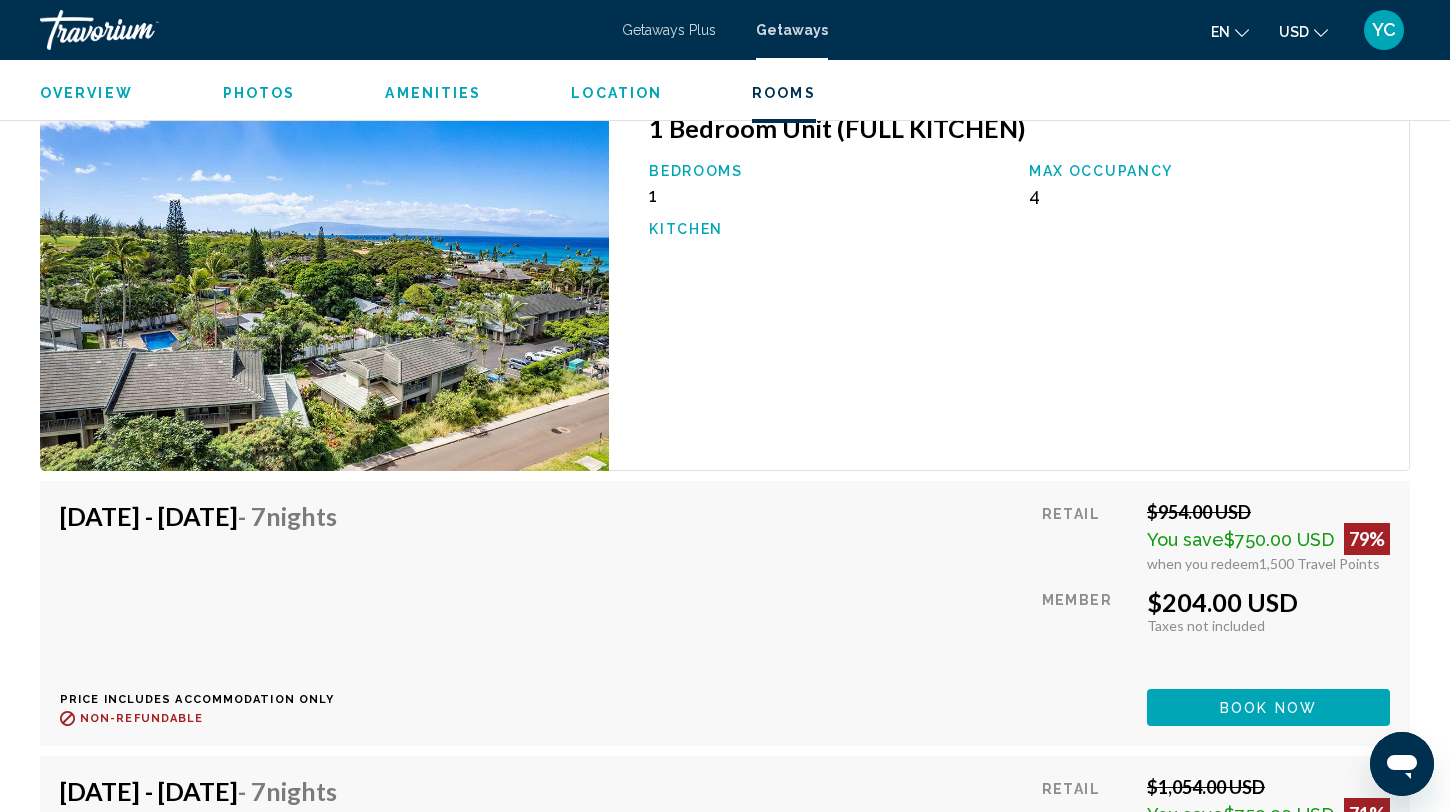 scroll, scrollTop: 3137, scrollLeft: 0, axis: vertical 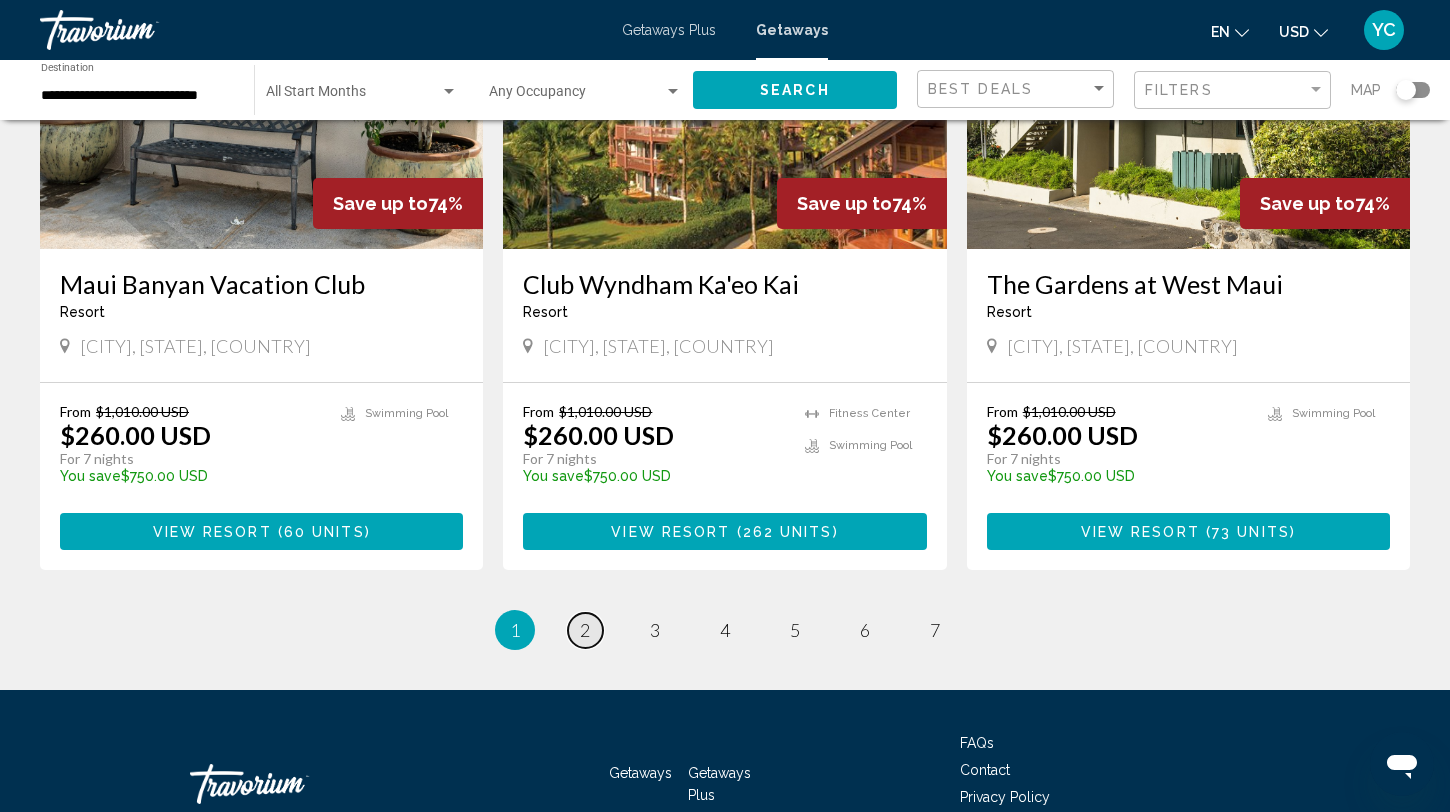 click on "page  2" at bounding box center [585, 630] 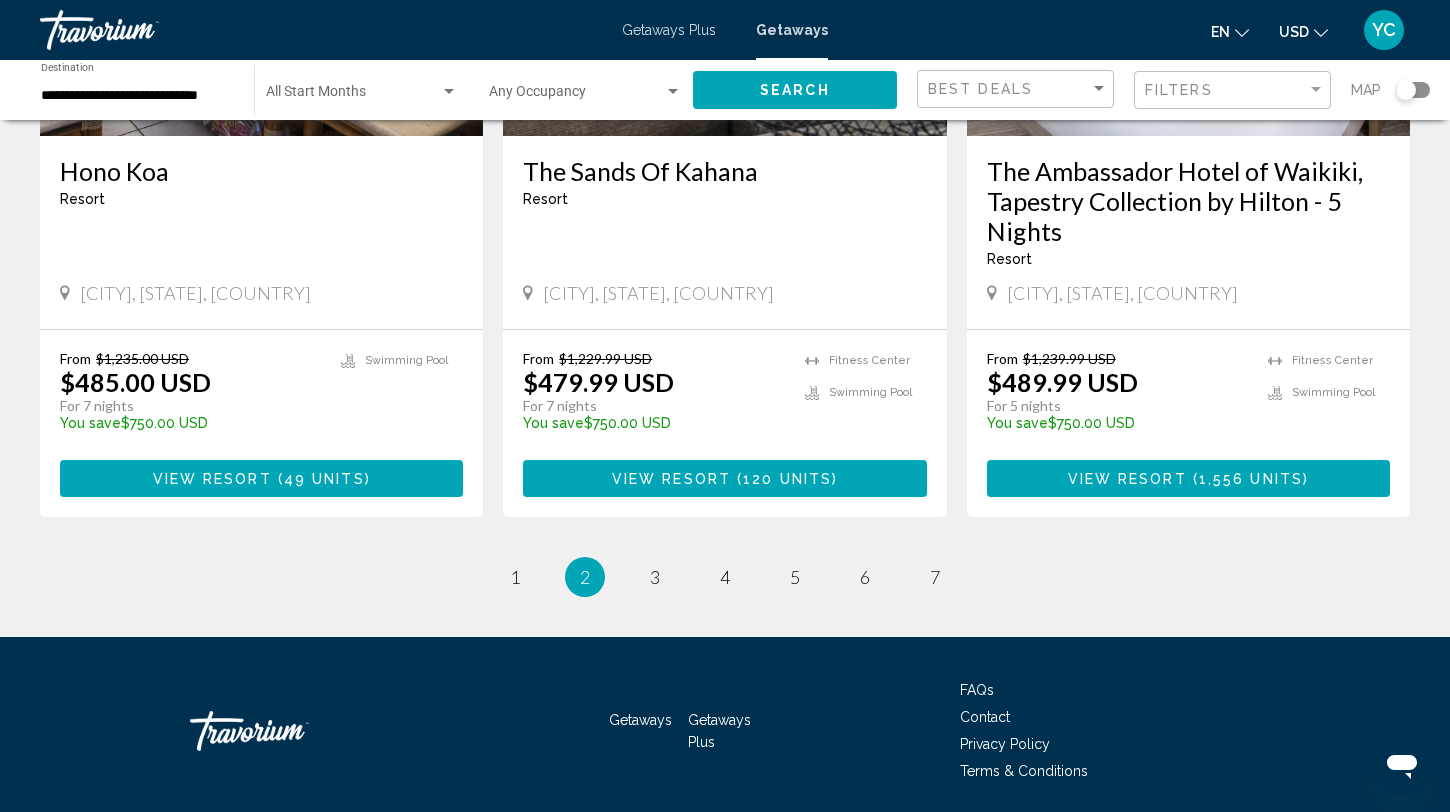 scroll, scrollTop: 2512, scrollLeft: 0, axis: vertical 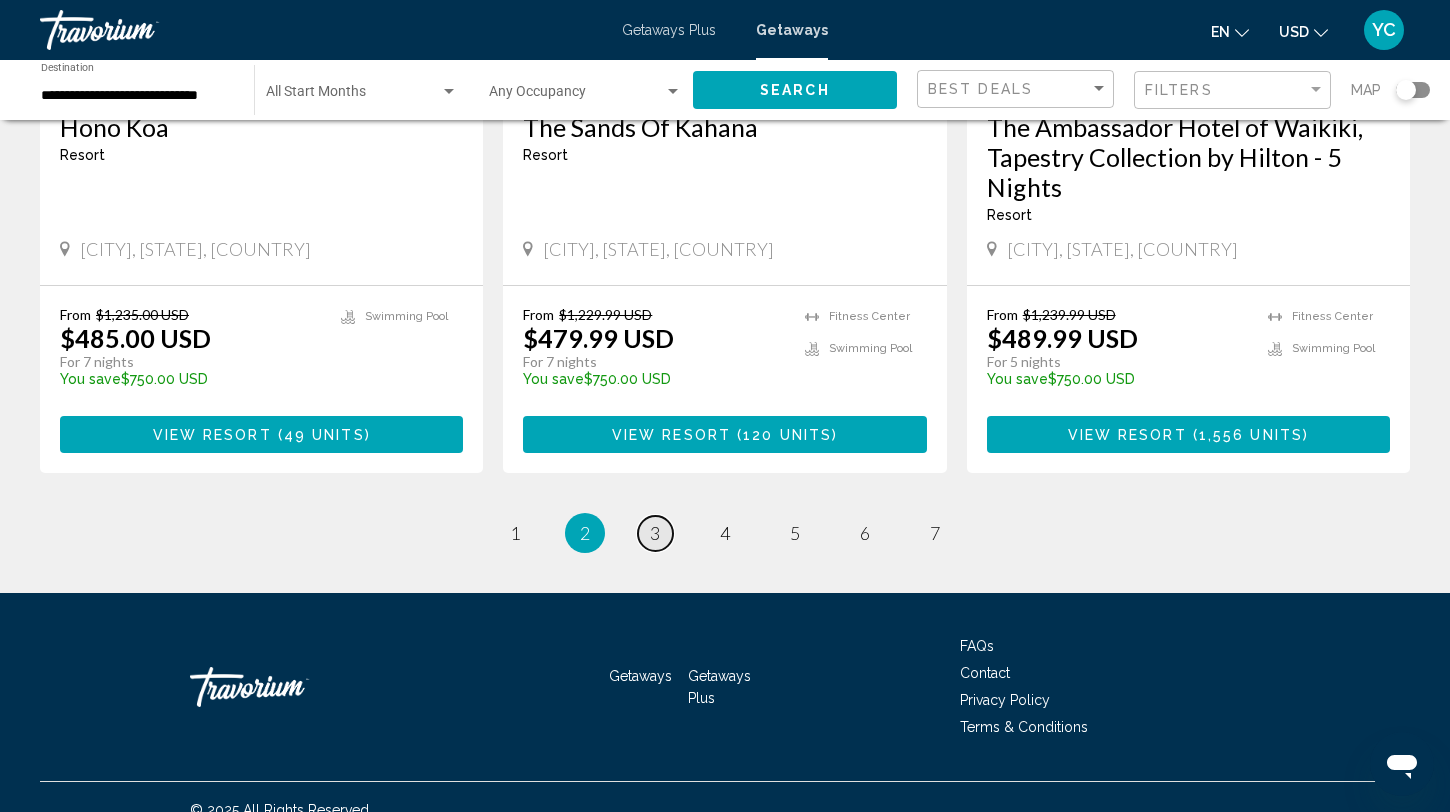 click on "3" at bounding box center (655, 533) 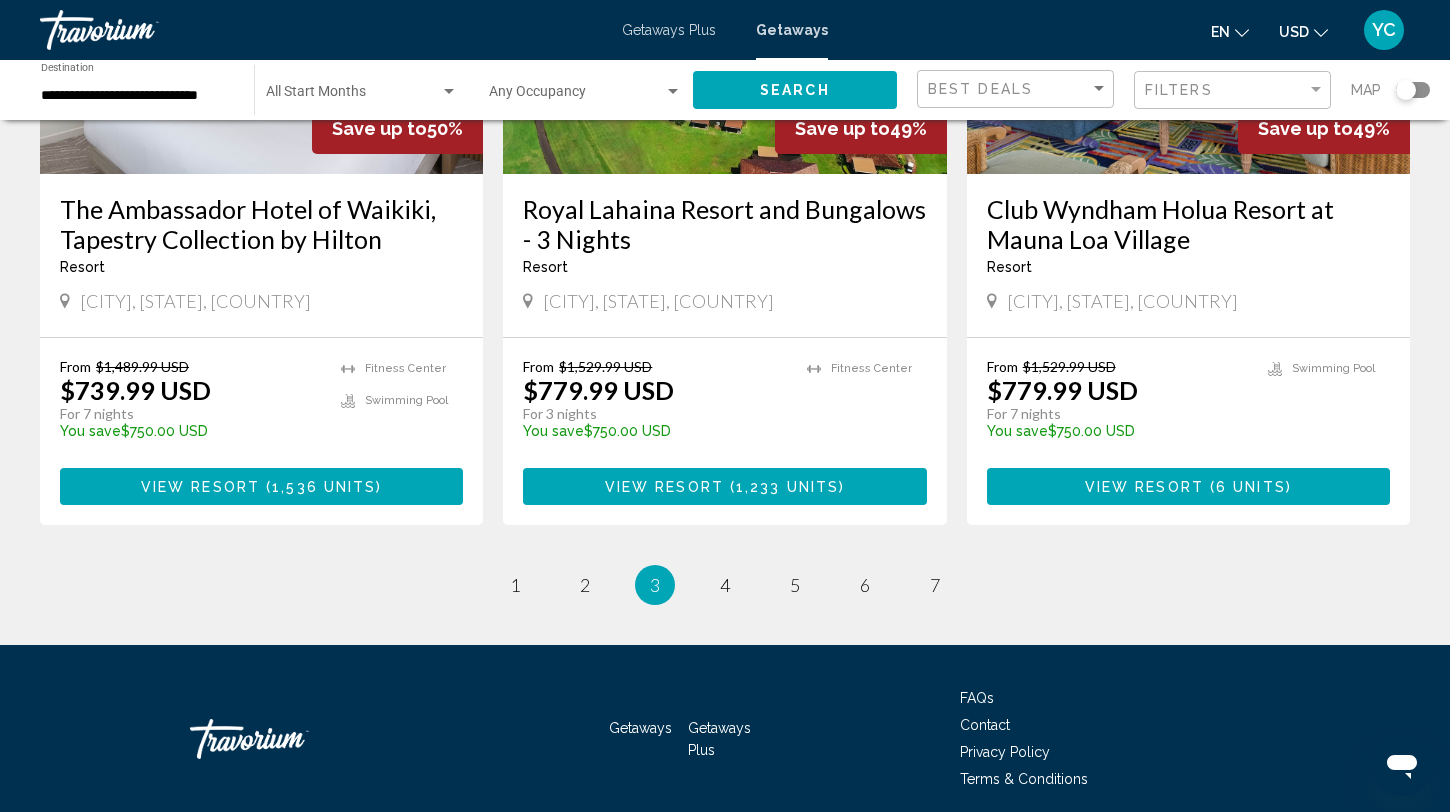 scroll, scrollTop: 2441, scrollLeft: 0, axis: vertical 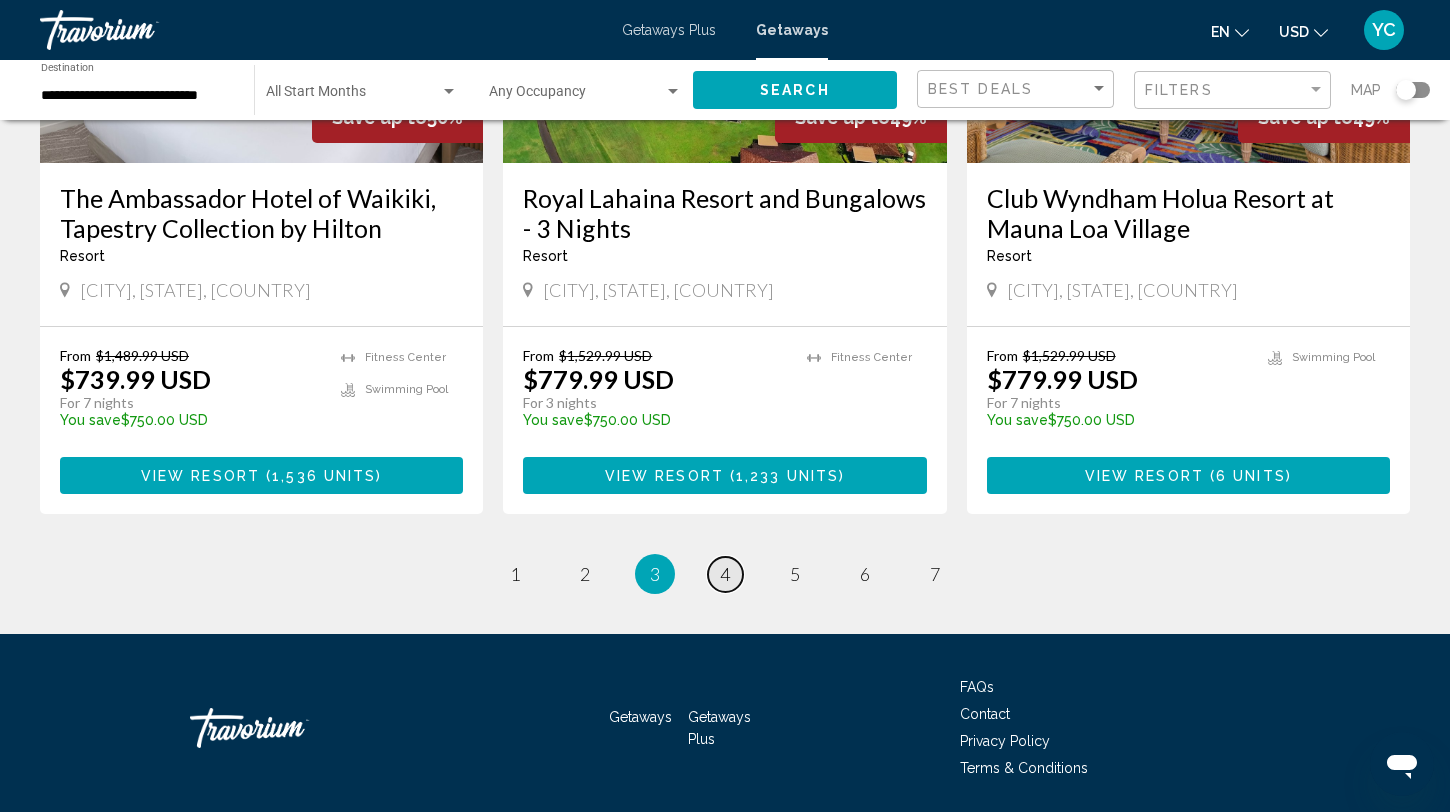click on "page  4" at bounding box center [725, 574] 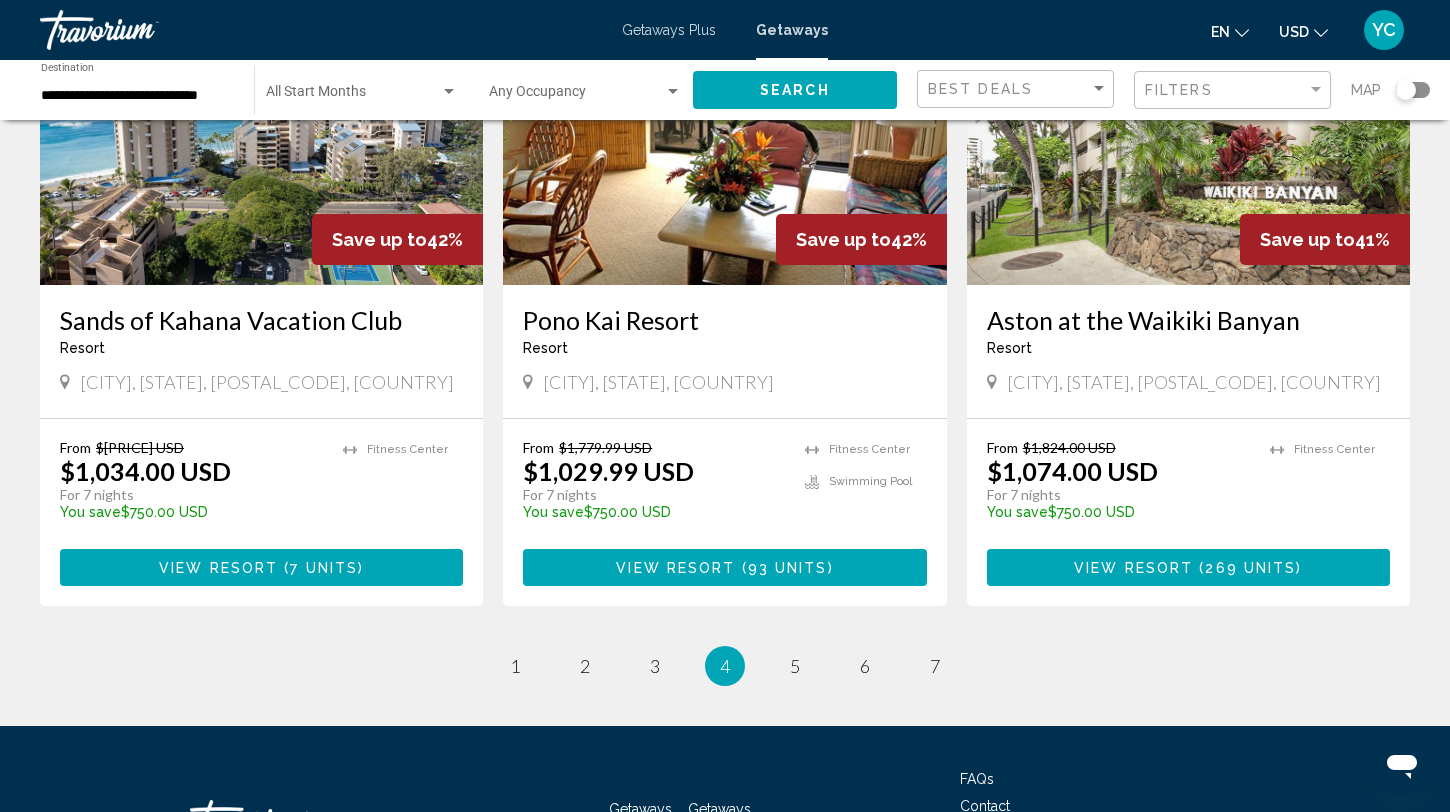 scroll, scrollTop: 2506, scrollLeft: 0, axis: vertical 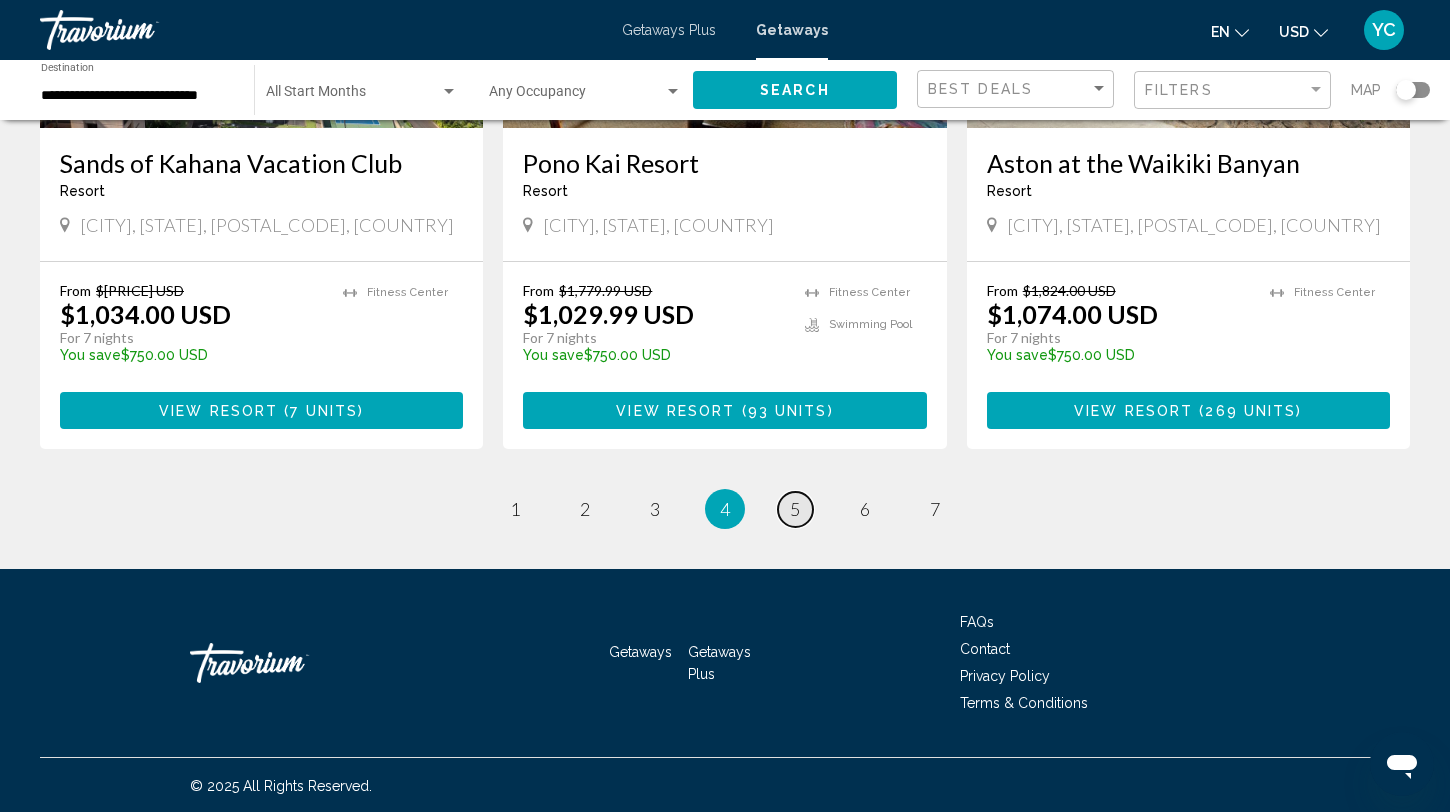 click on "5" at bounding box center (795, 509) 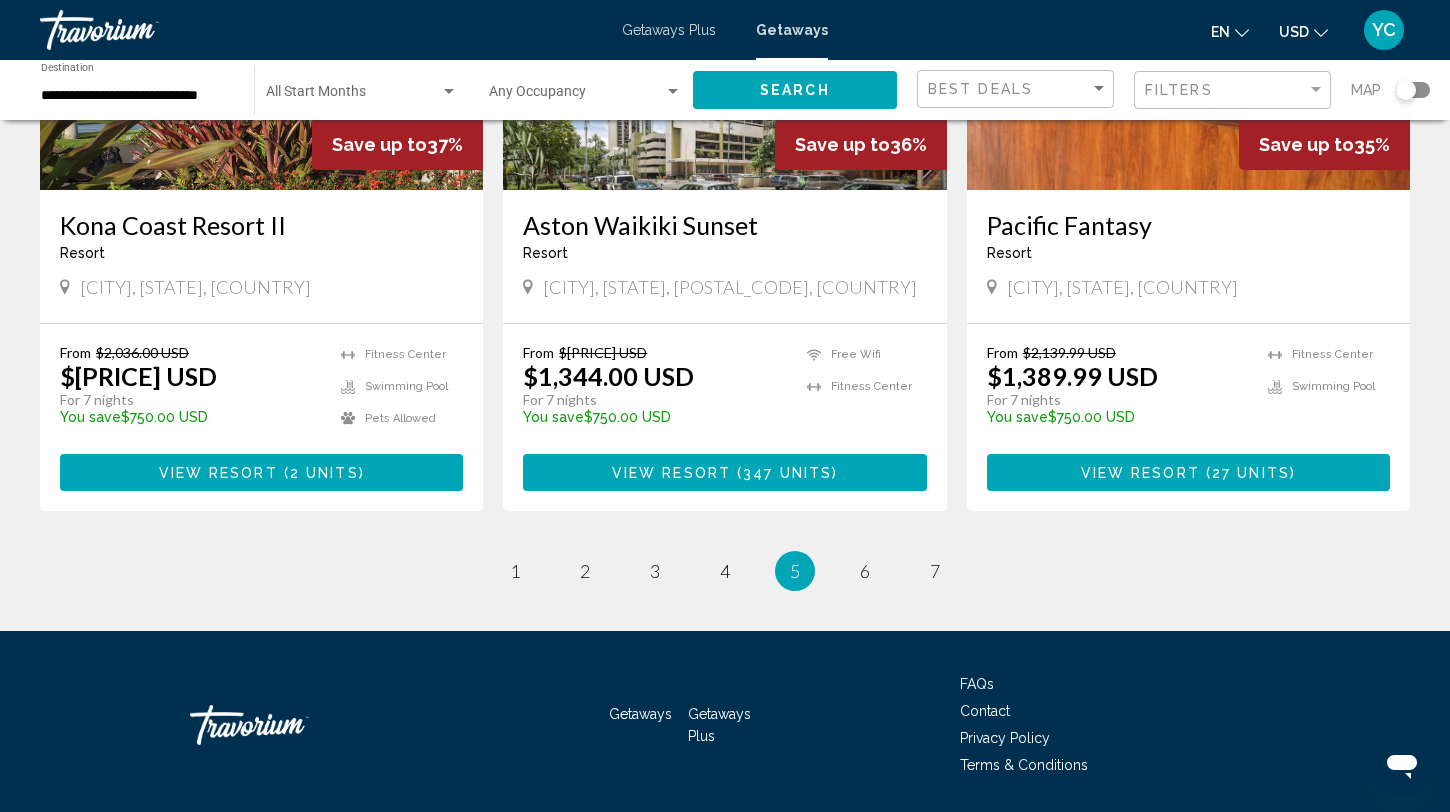 scroll, scrollTop: 2536, scrollLeft: 0, axis: vertical 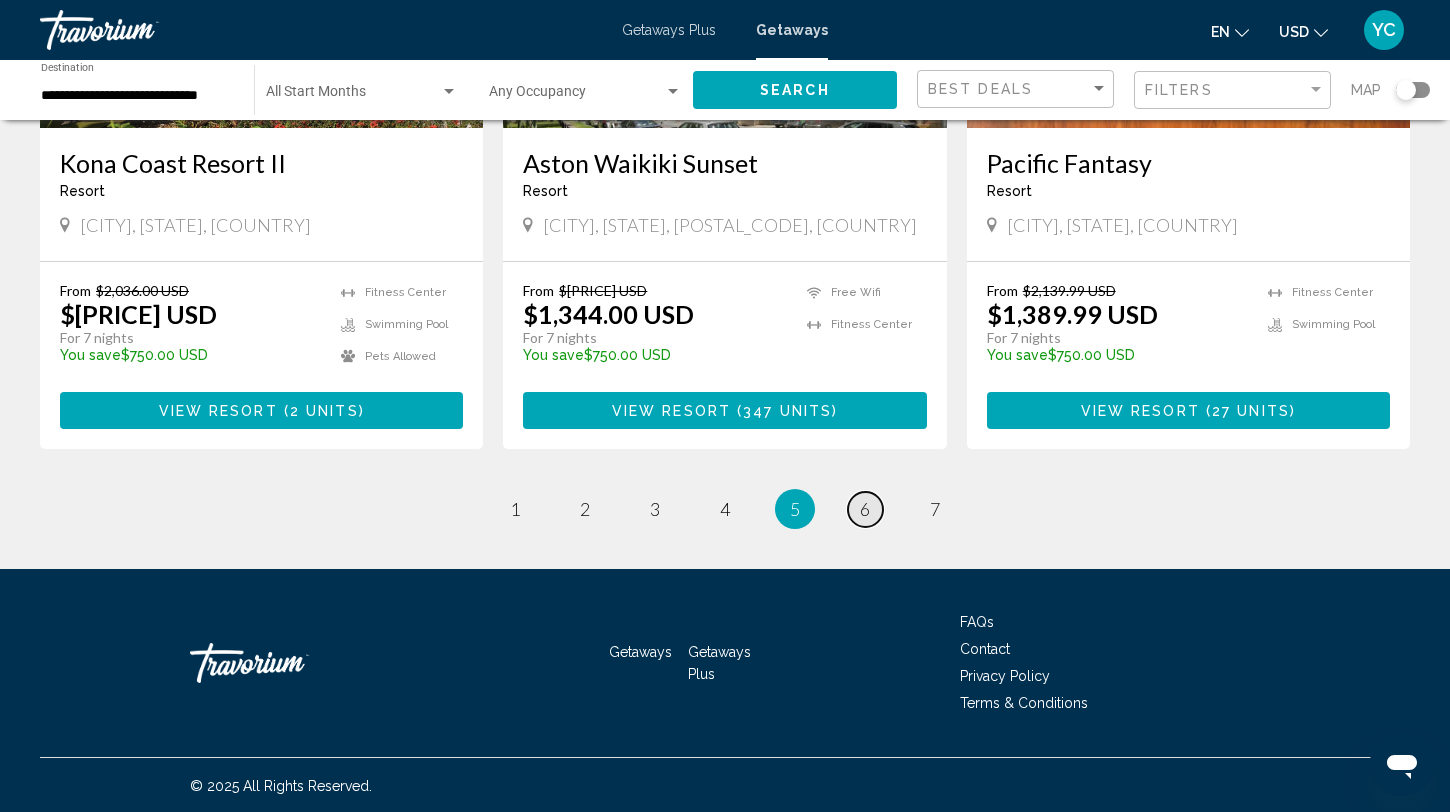 click on "6" at bounding box center (865, 509) 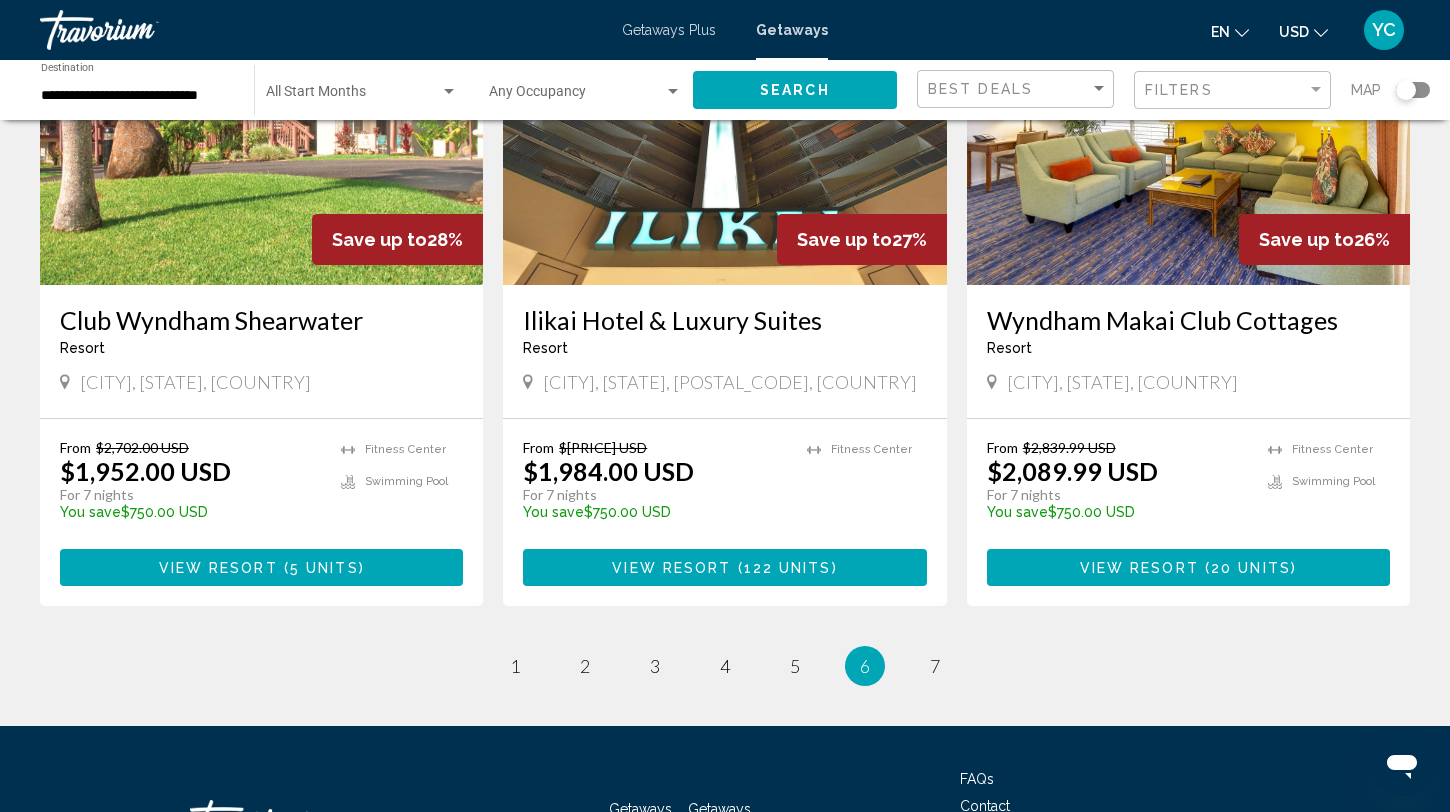scroll, scrollTop: 2394, scrollLeft: 0, axis: vertical 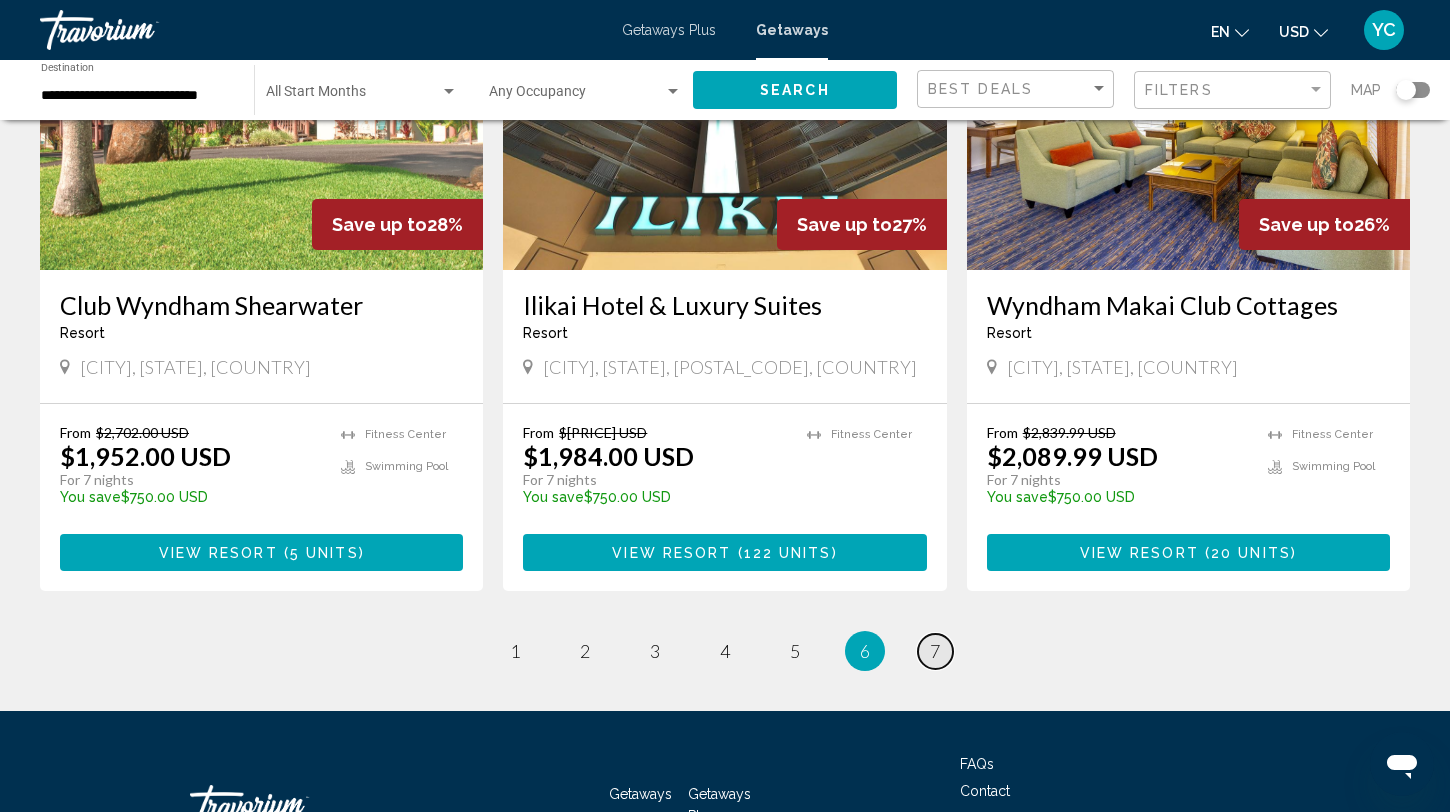 click on "page  7" at bounding box center (935, 651) 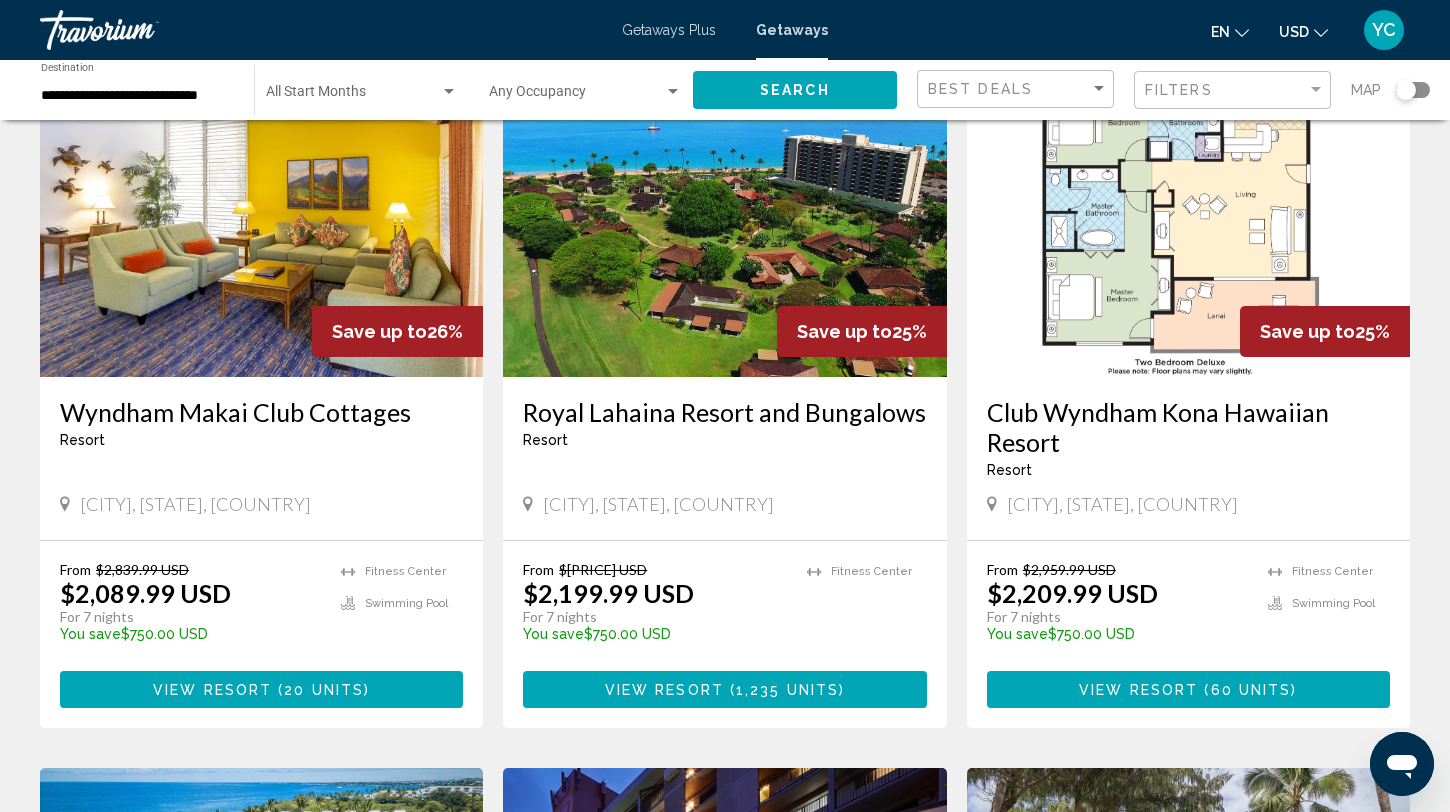 scroll, scrollTop: 0, scrollLeft: 0, axis: both 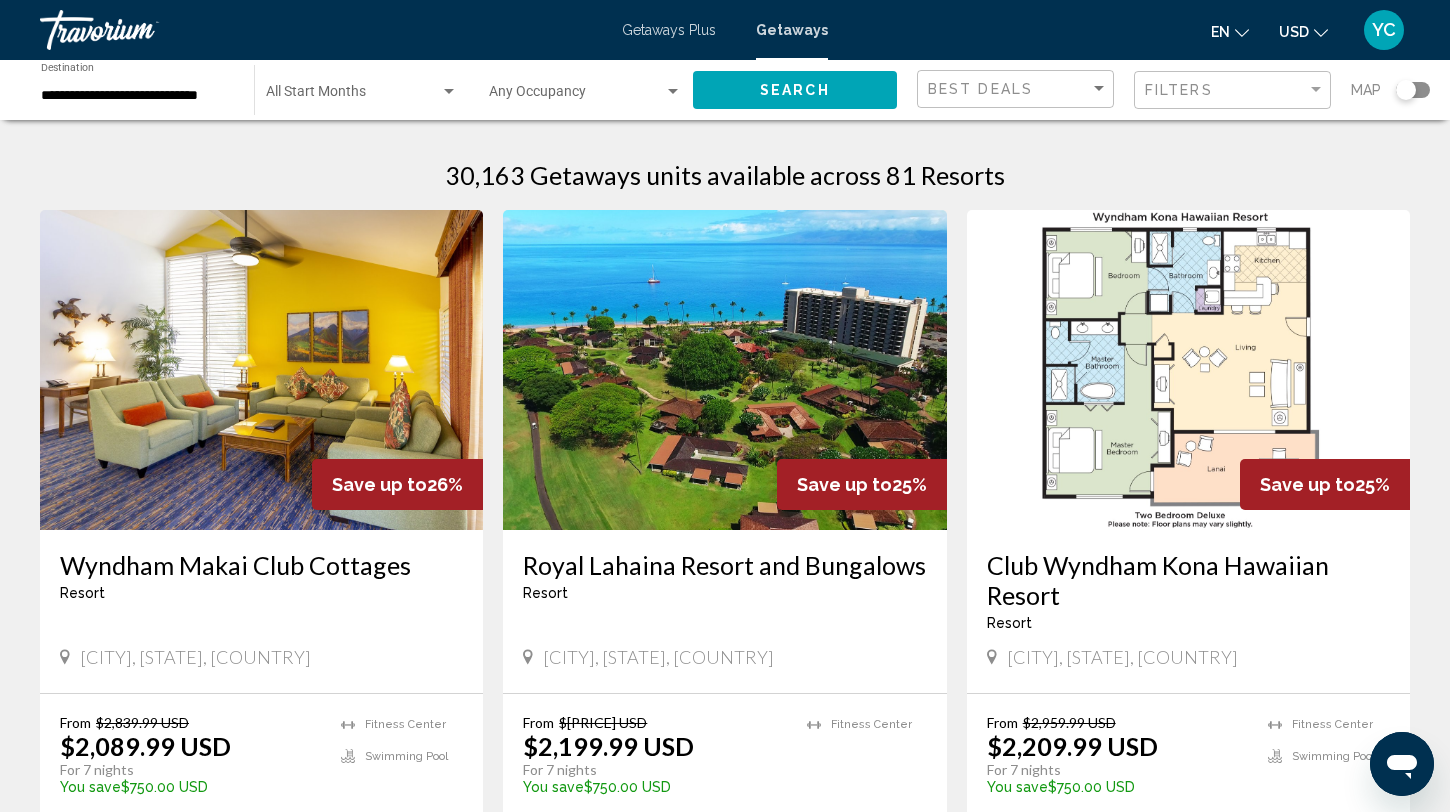 click at bounding box center (724, 370) 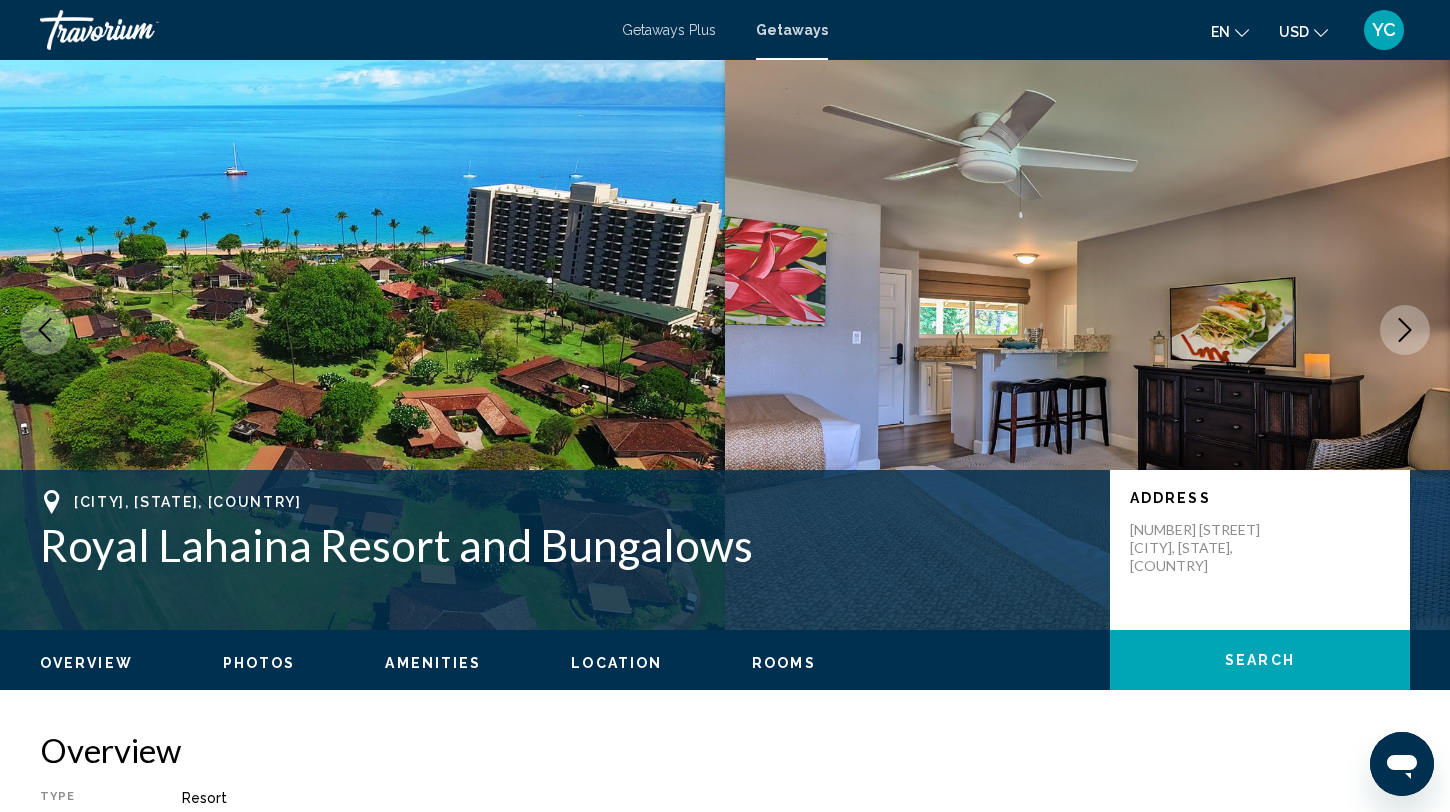 scroll, scrollTop: 32, scrollLeft: 0, axis: vertical 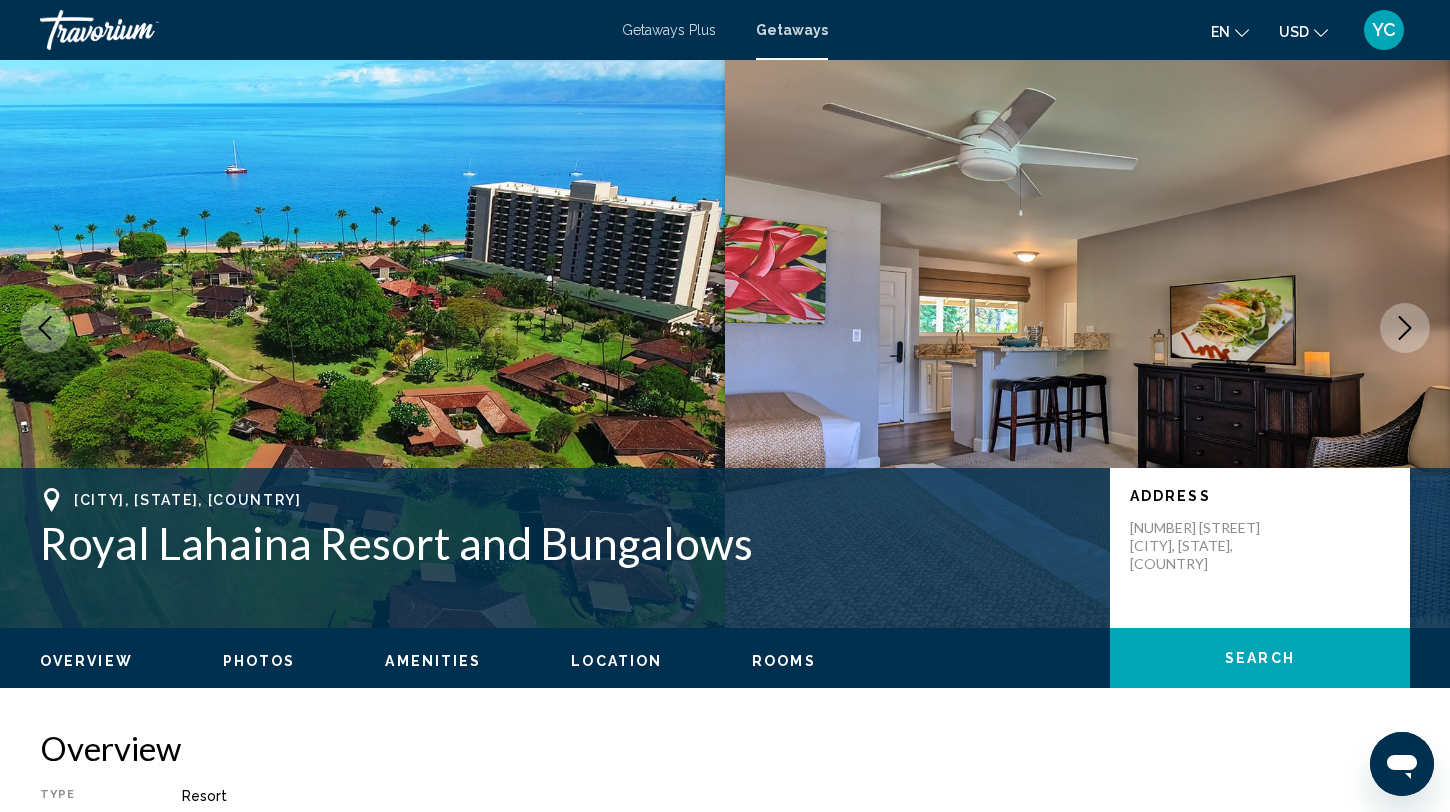 click at bounding box center (362, 328) 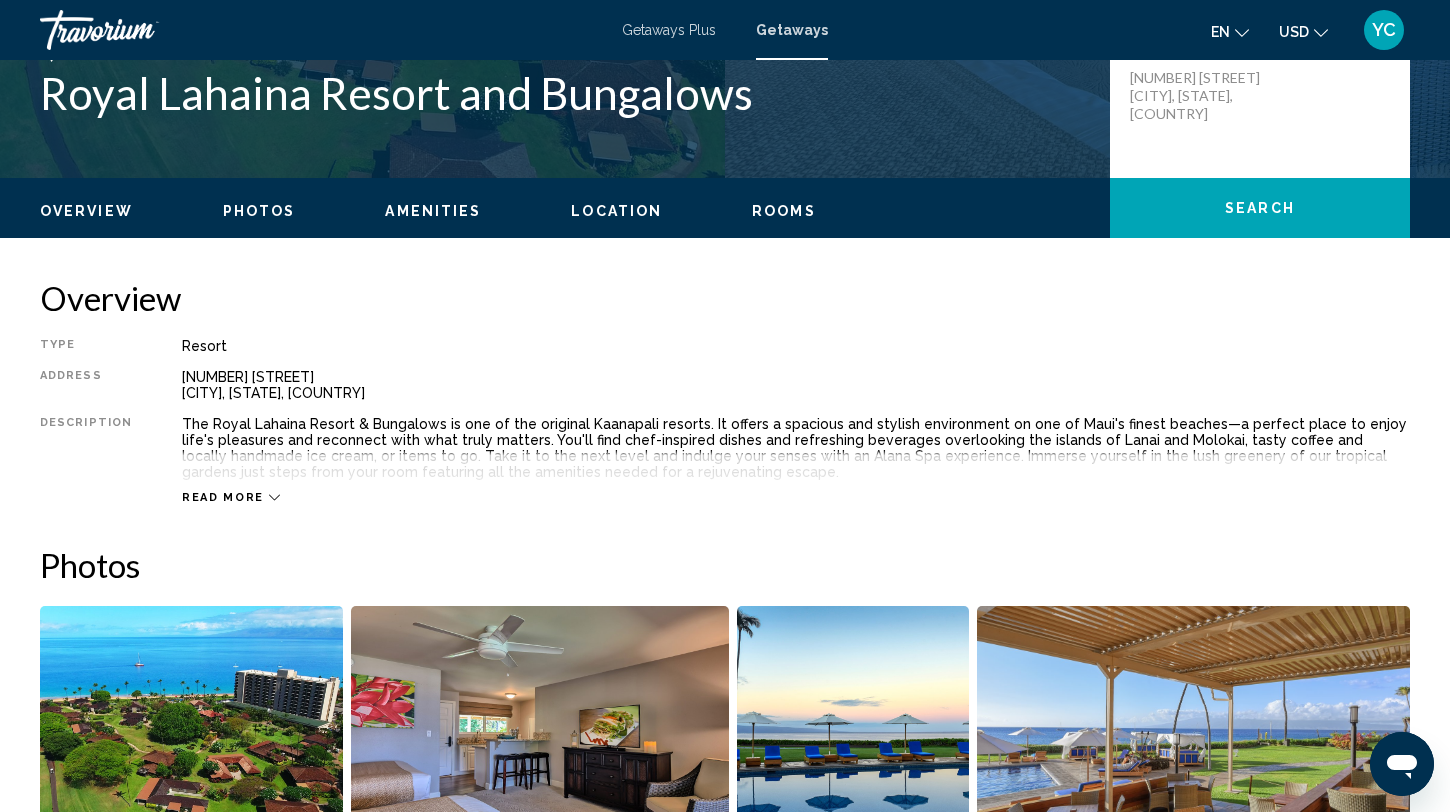 scroll, scrollTop: 488, scrollLeft: 0, axis: vertical 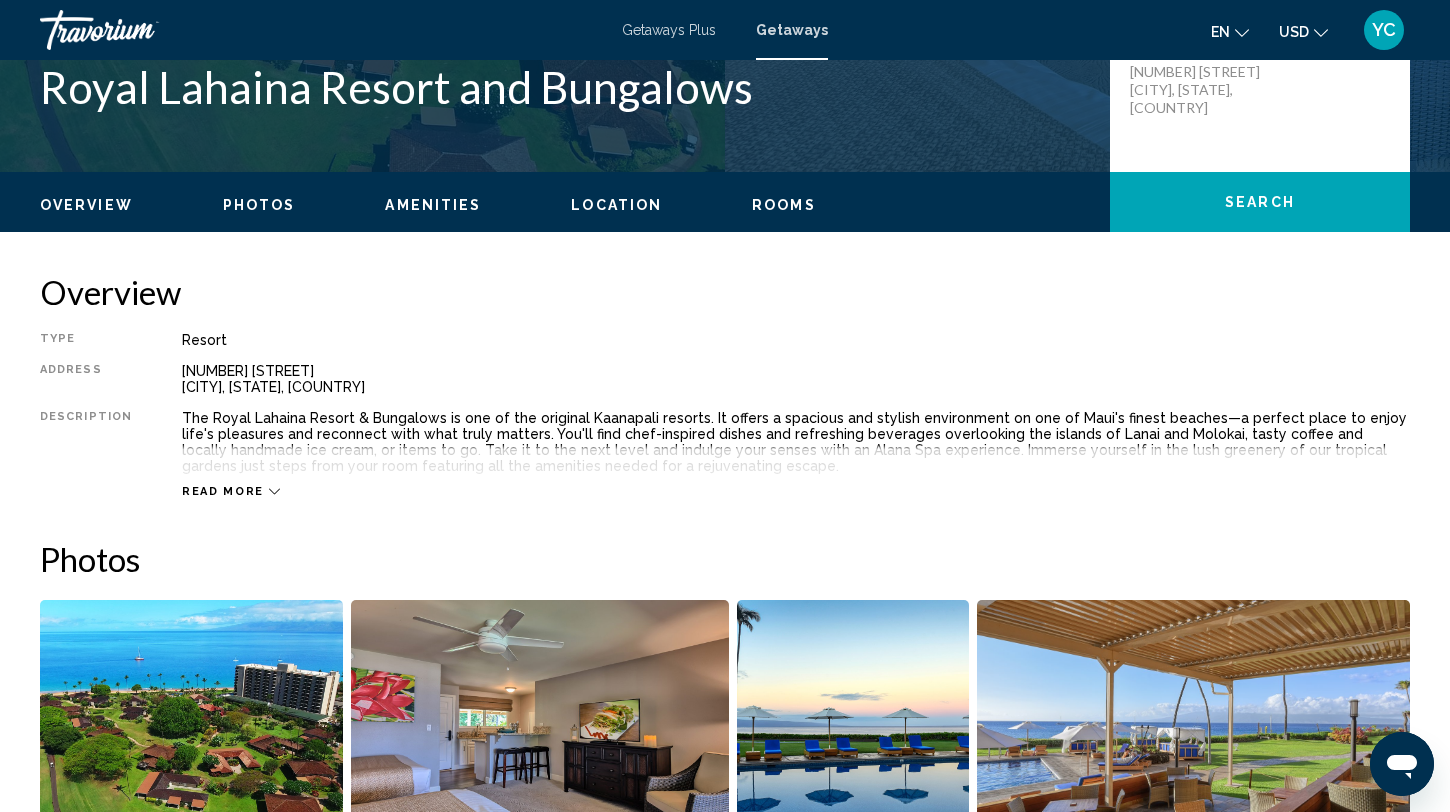 click at bounding box center (191, 724) 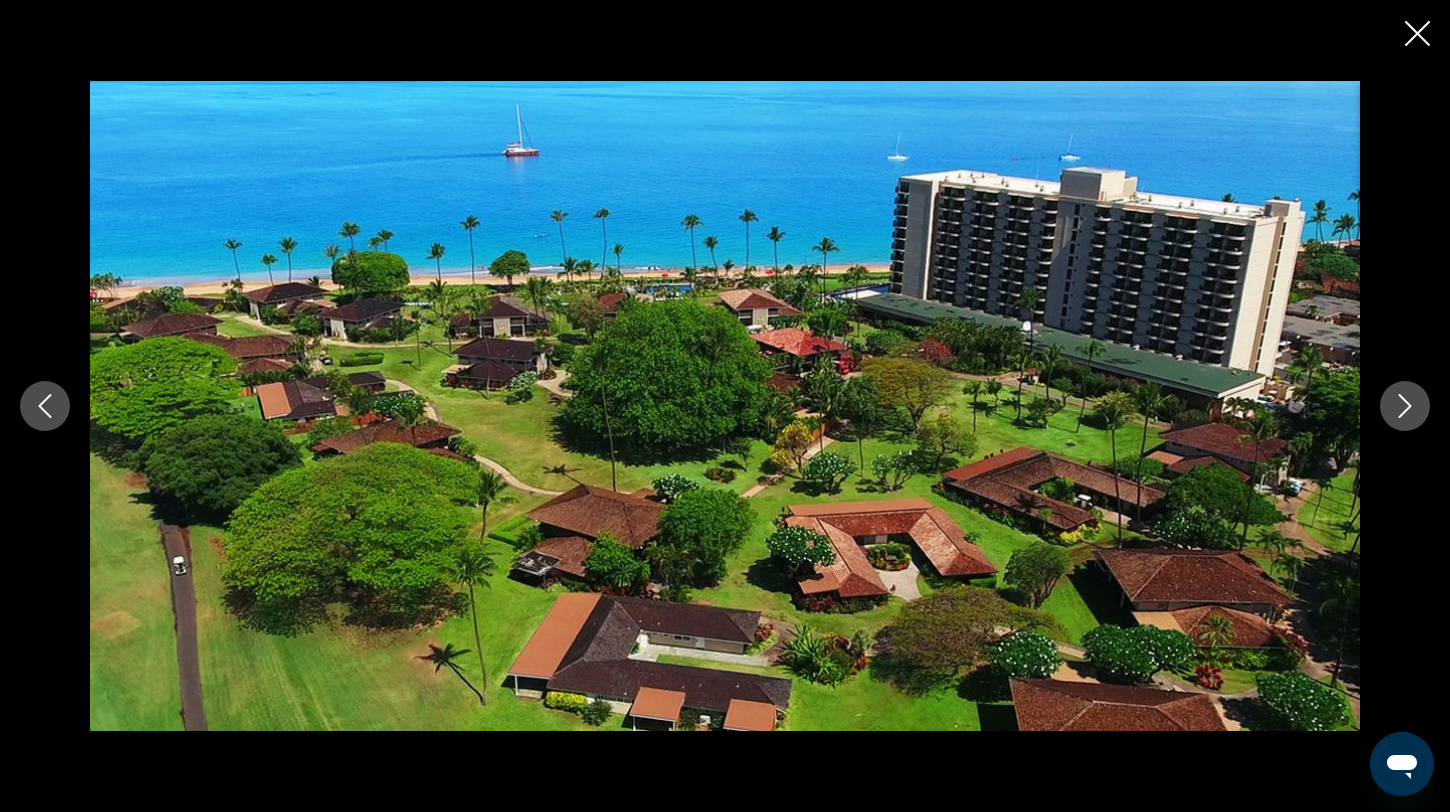 click 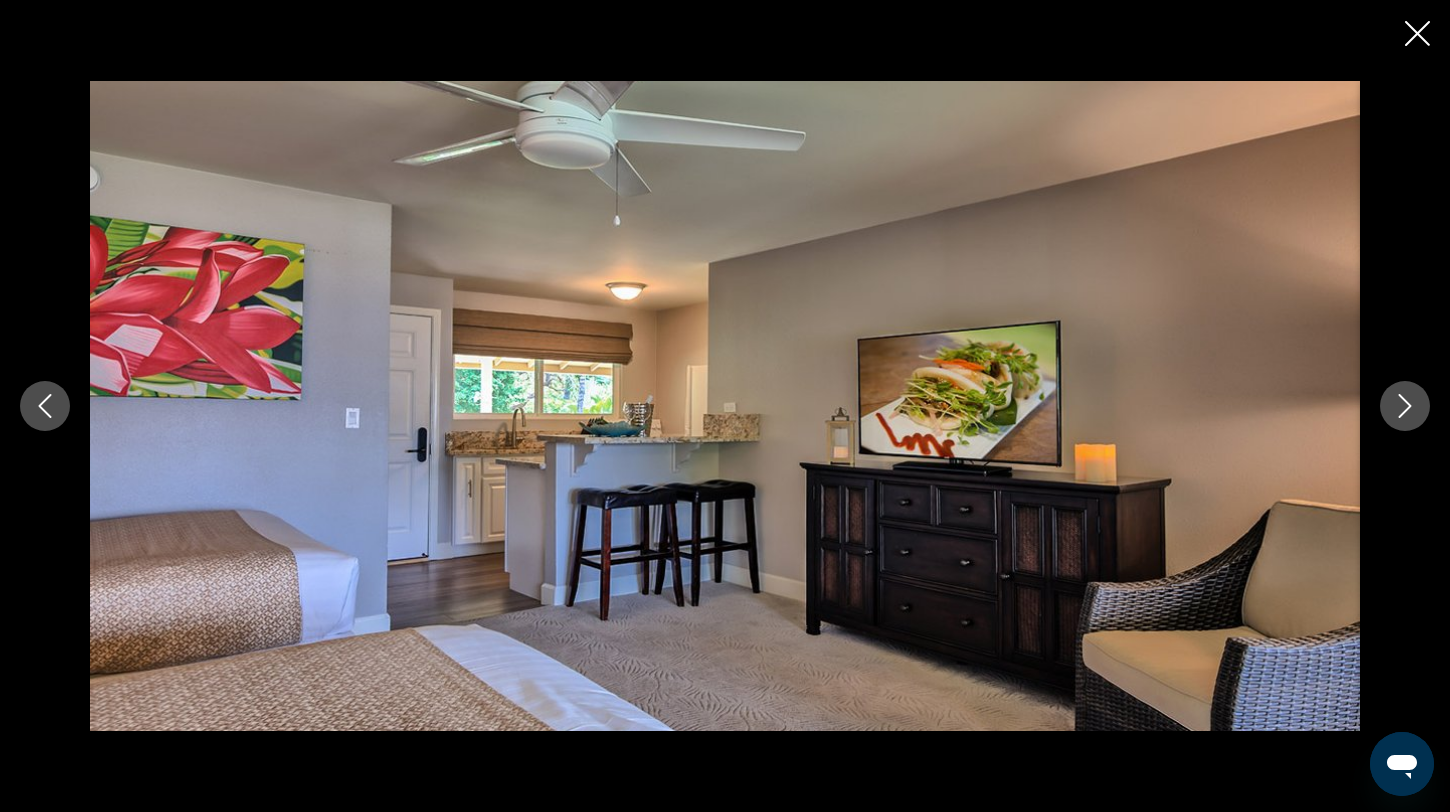 click 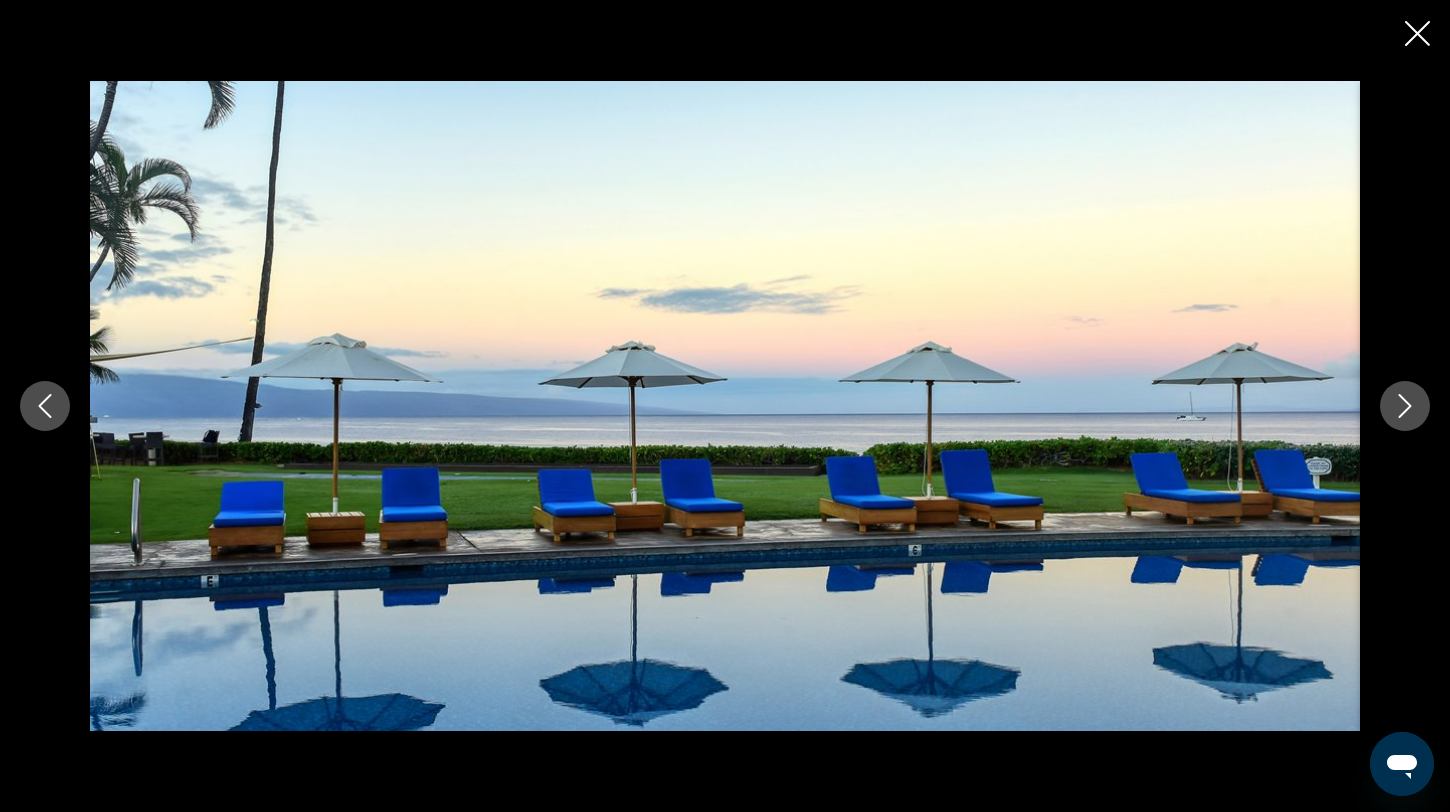 click 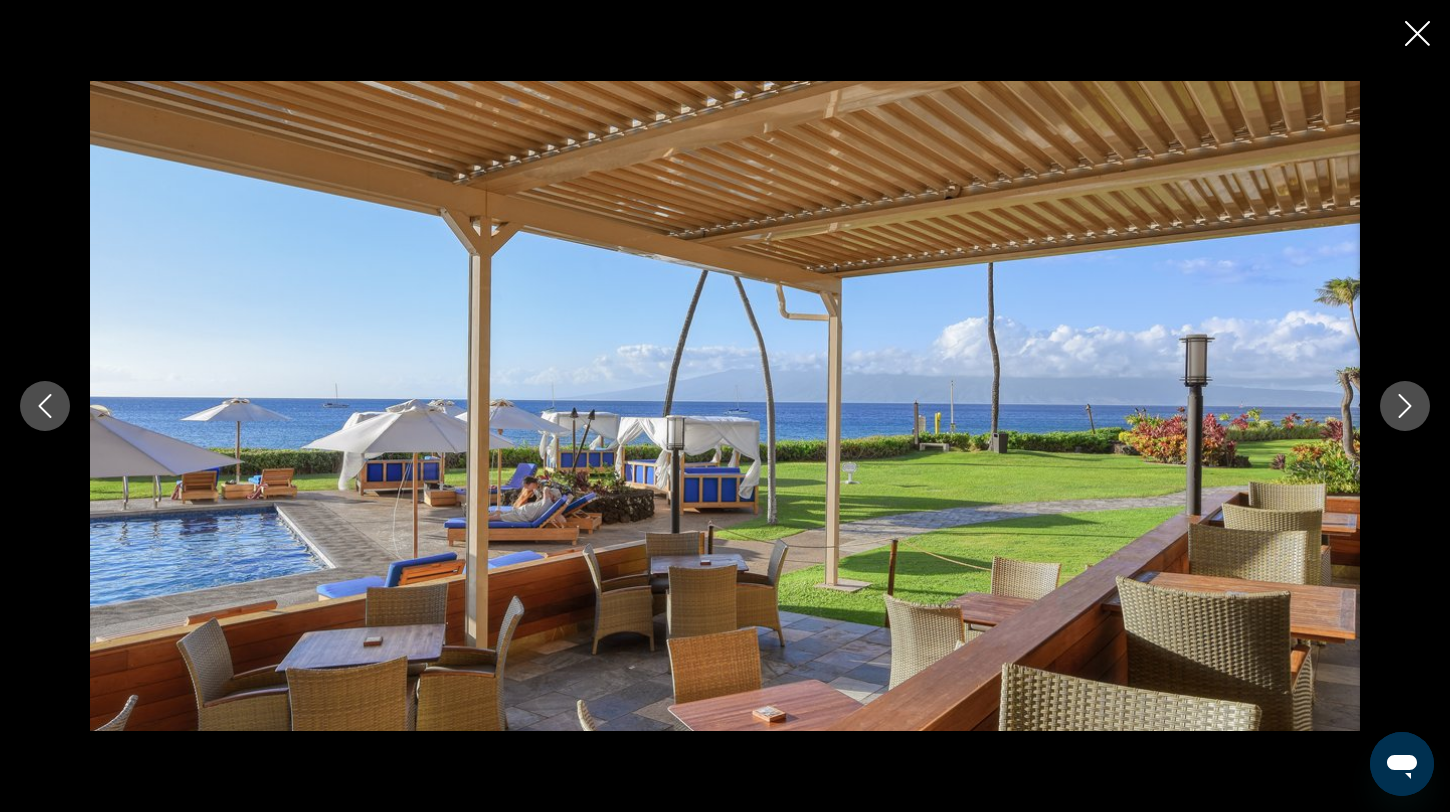 click 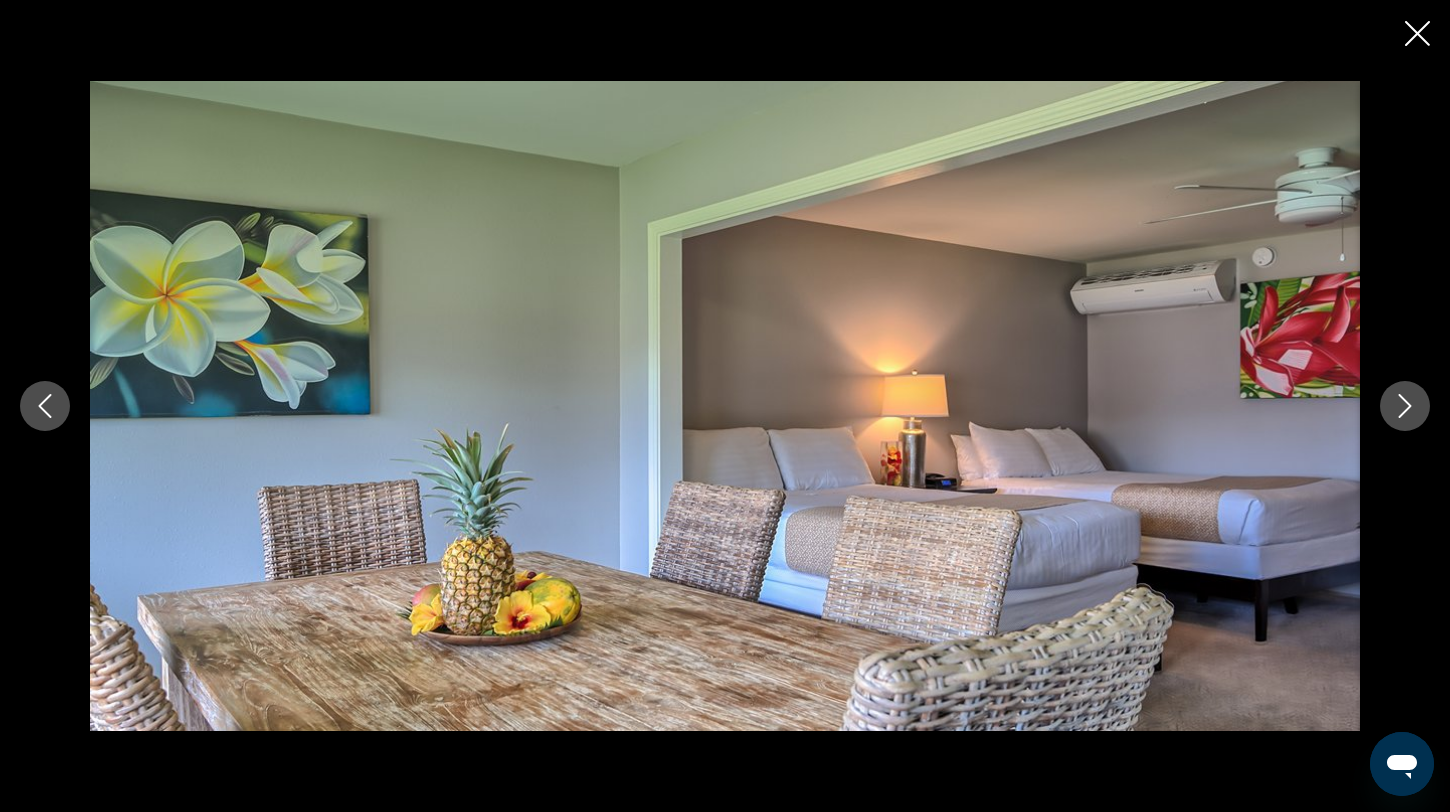 click 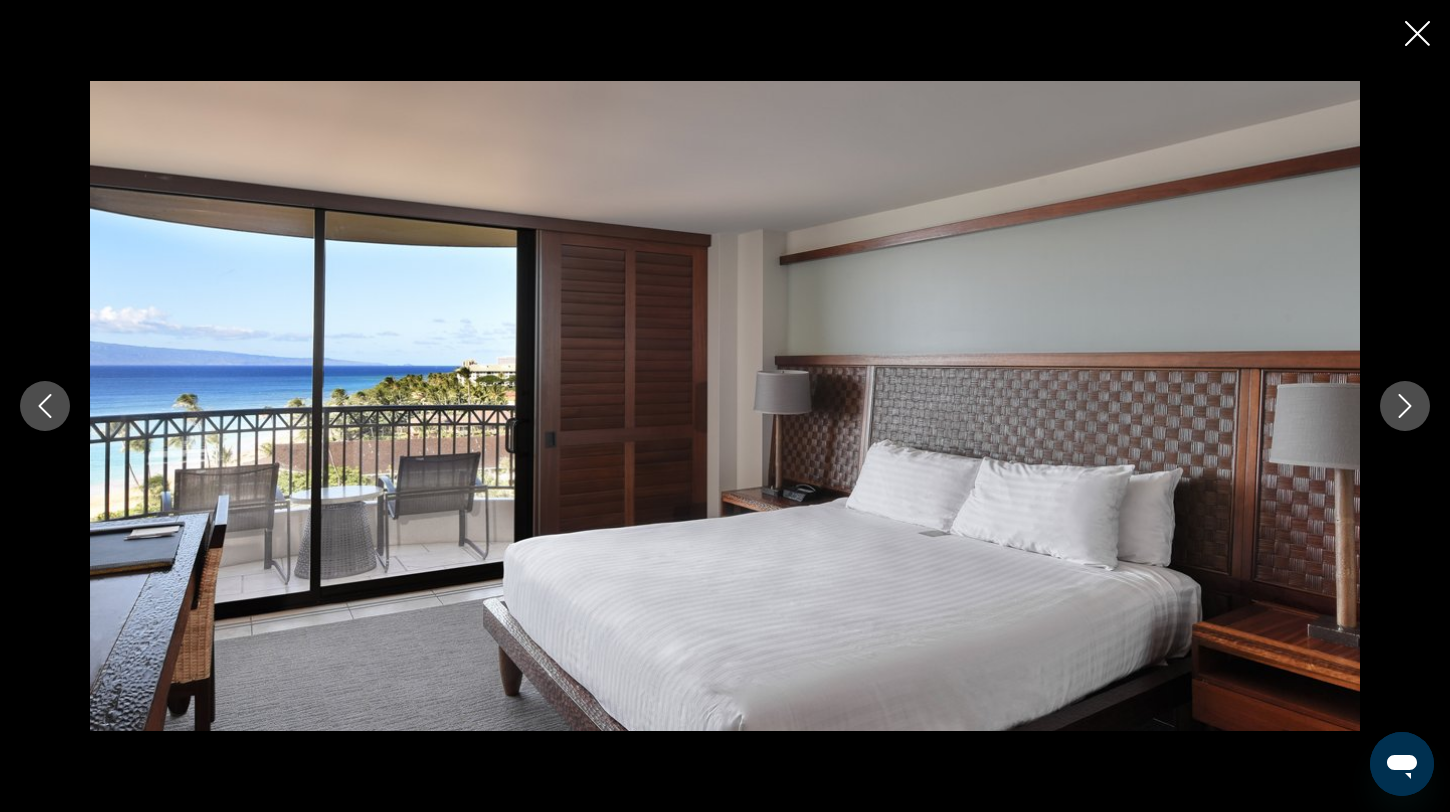 click 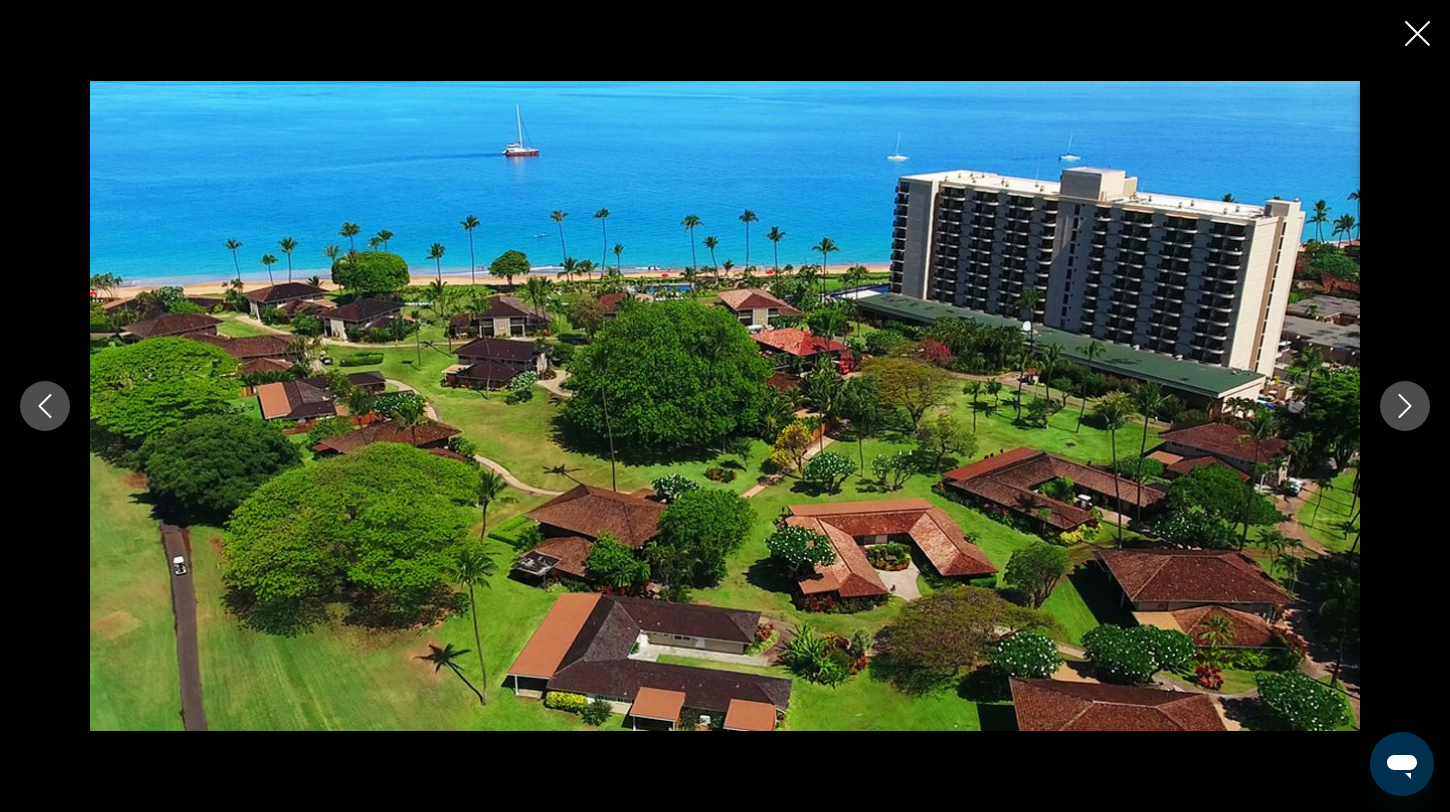 click 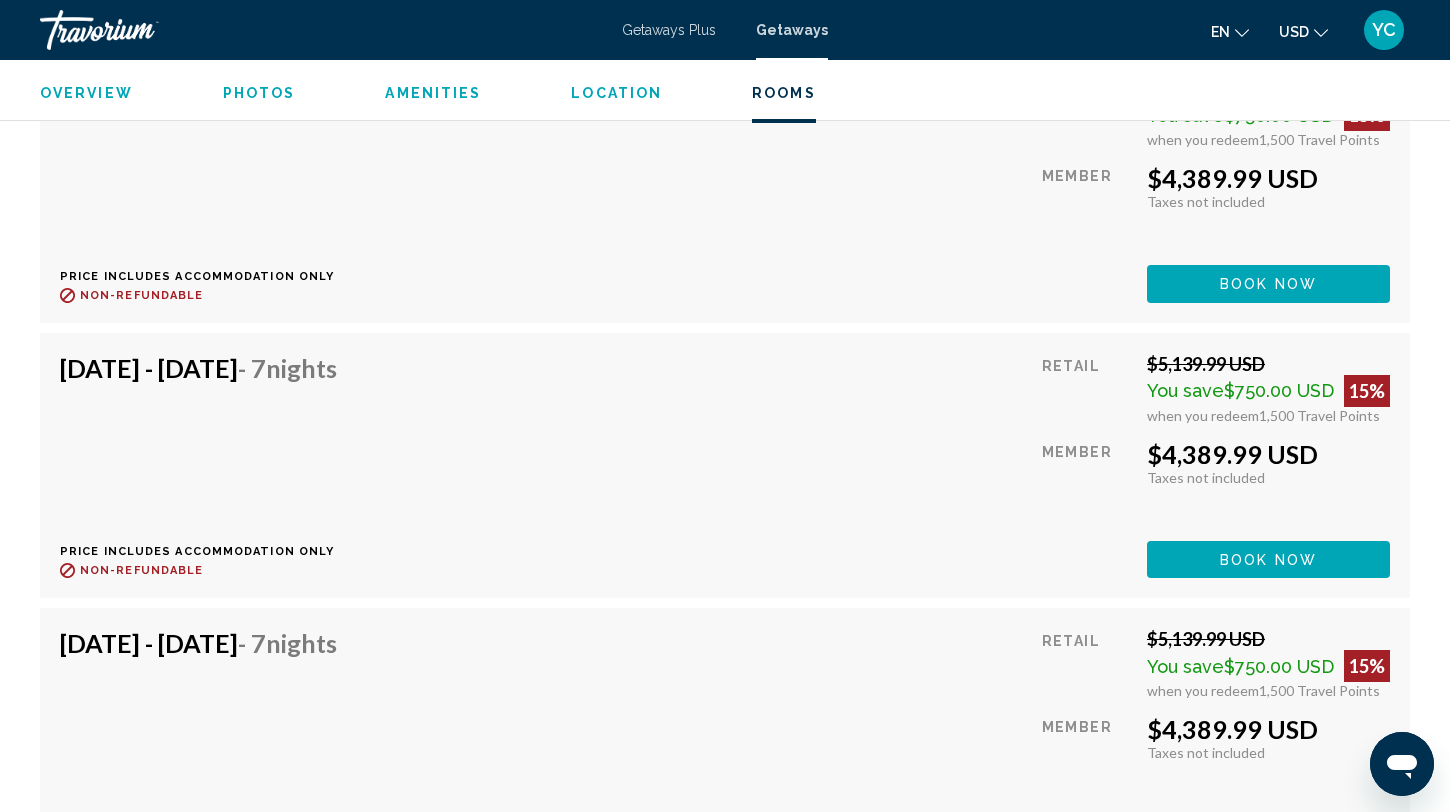 scroll, scrollTop: 39538, scrollLeft: 0, axis: vertical 